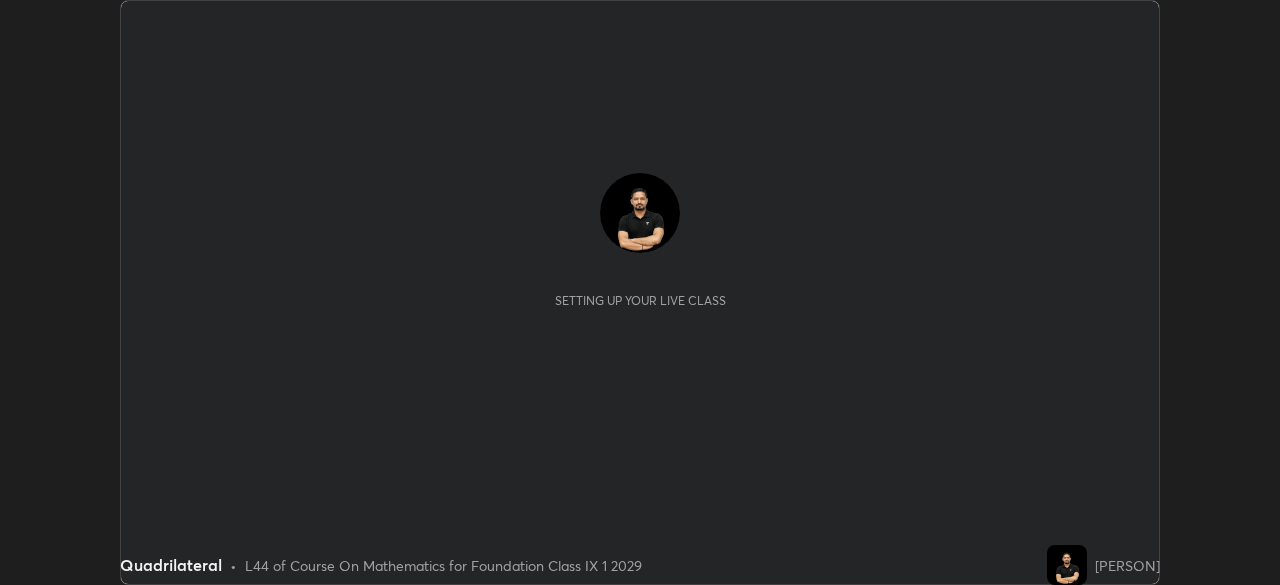 scroll, scrollTop: 0, scrollLeft: 0, axis: both 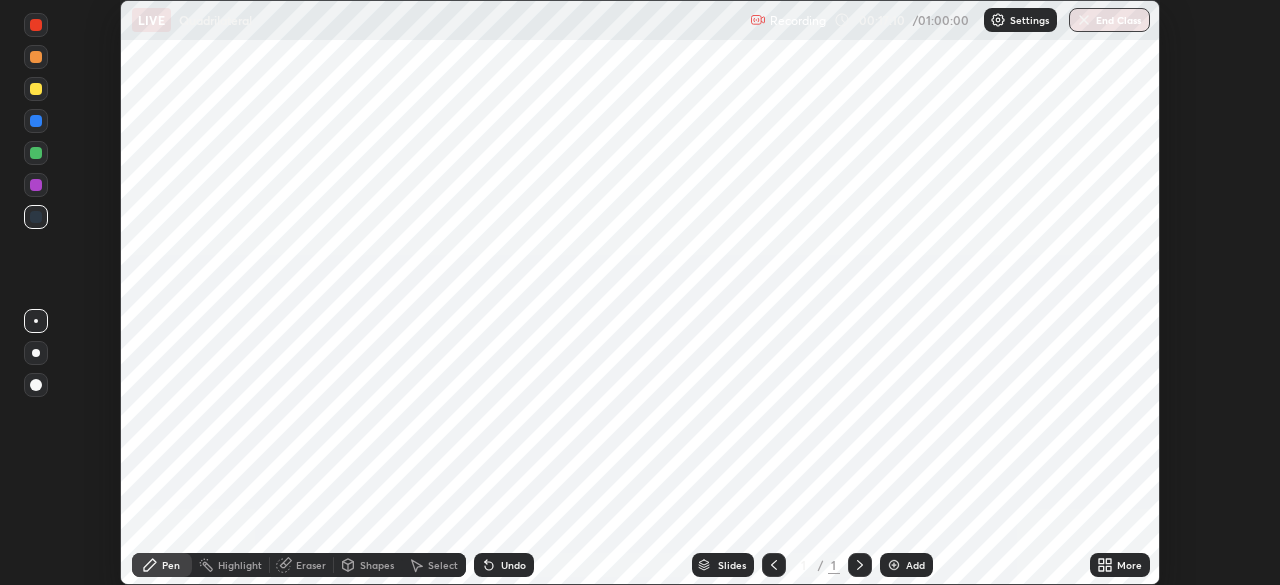 click 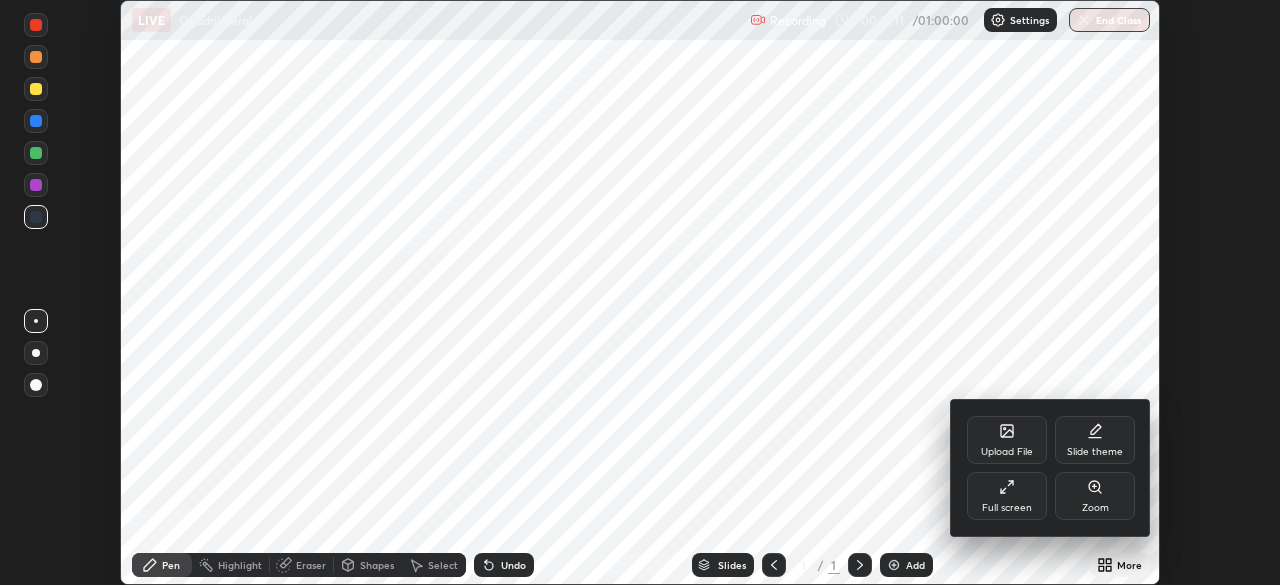 click on "Full screen" at bounding box center (1007, 496) 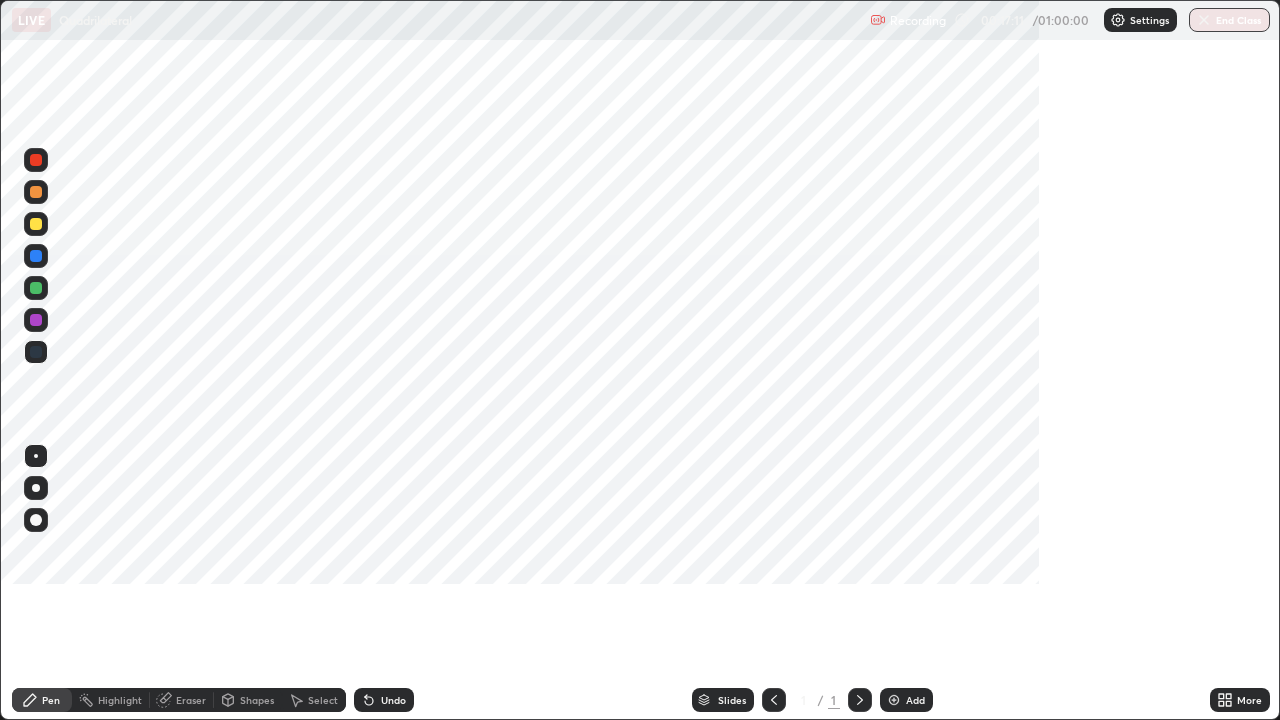 scroll, scrollTop: 99280, scrollLeft: 98720, axis: both 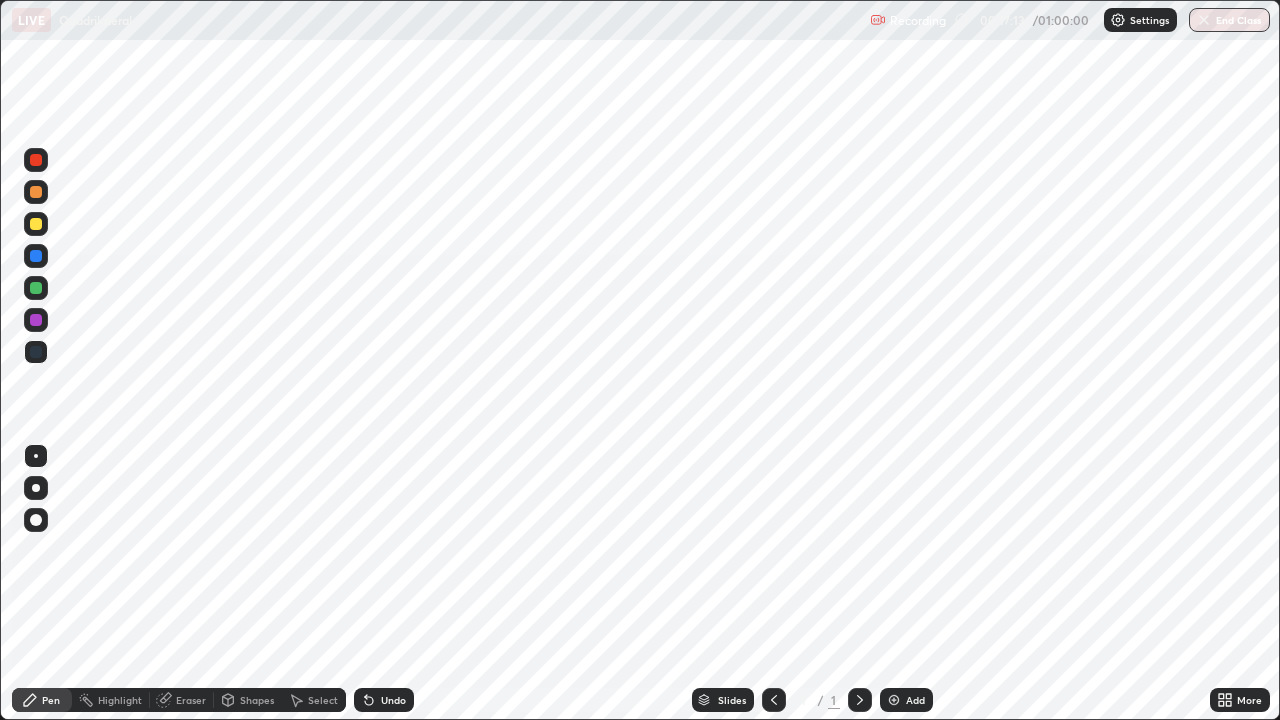 click 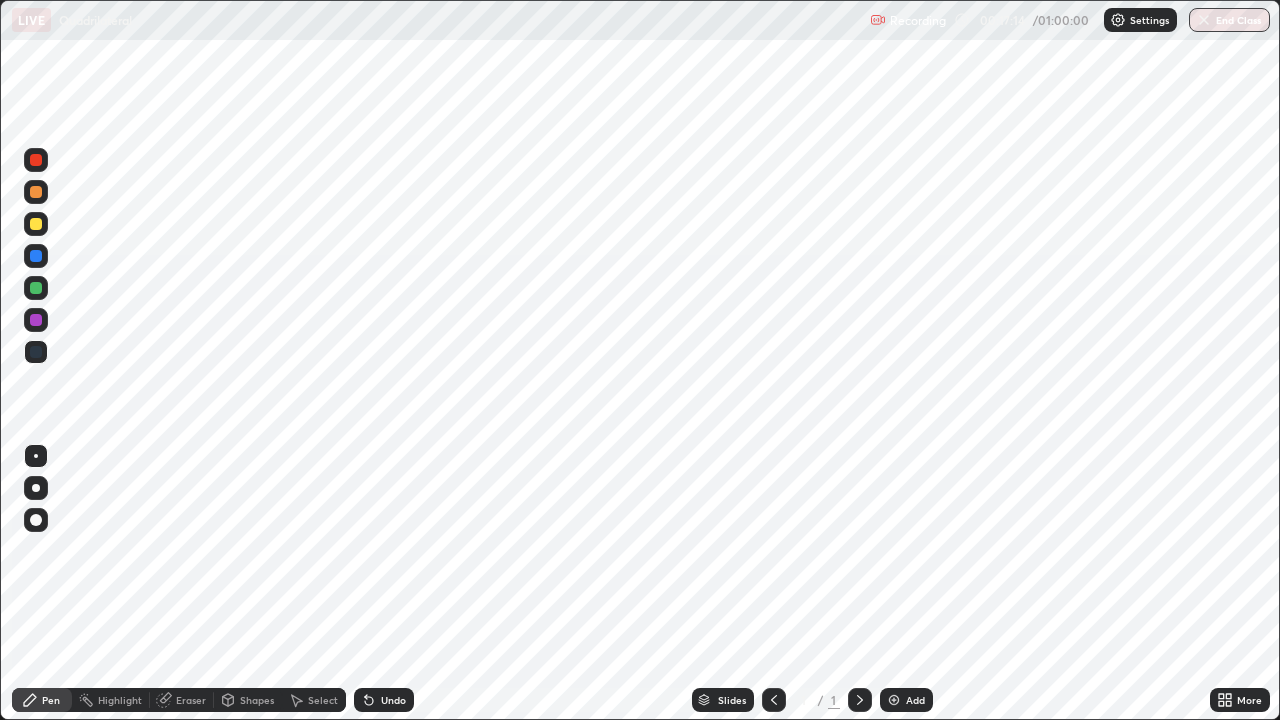 click on "Add" at bounding box center [915, 700] 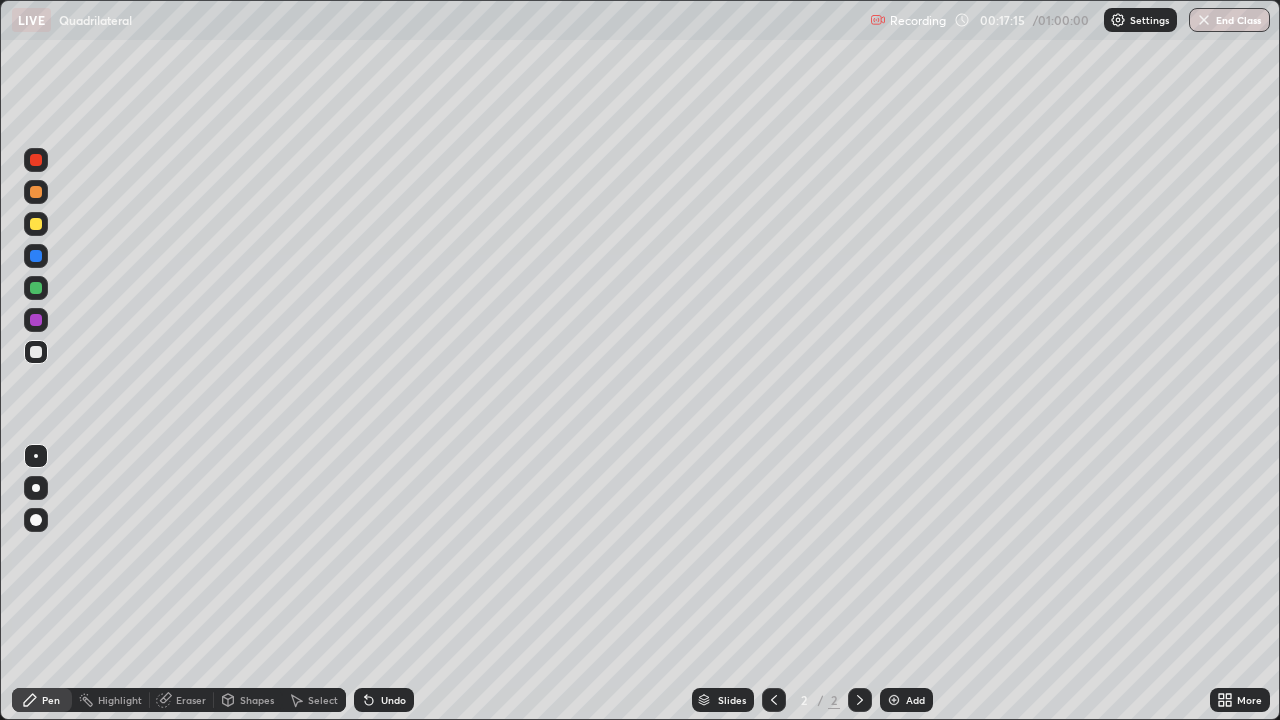click on "Settings" at bounding box center [1149, 20] 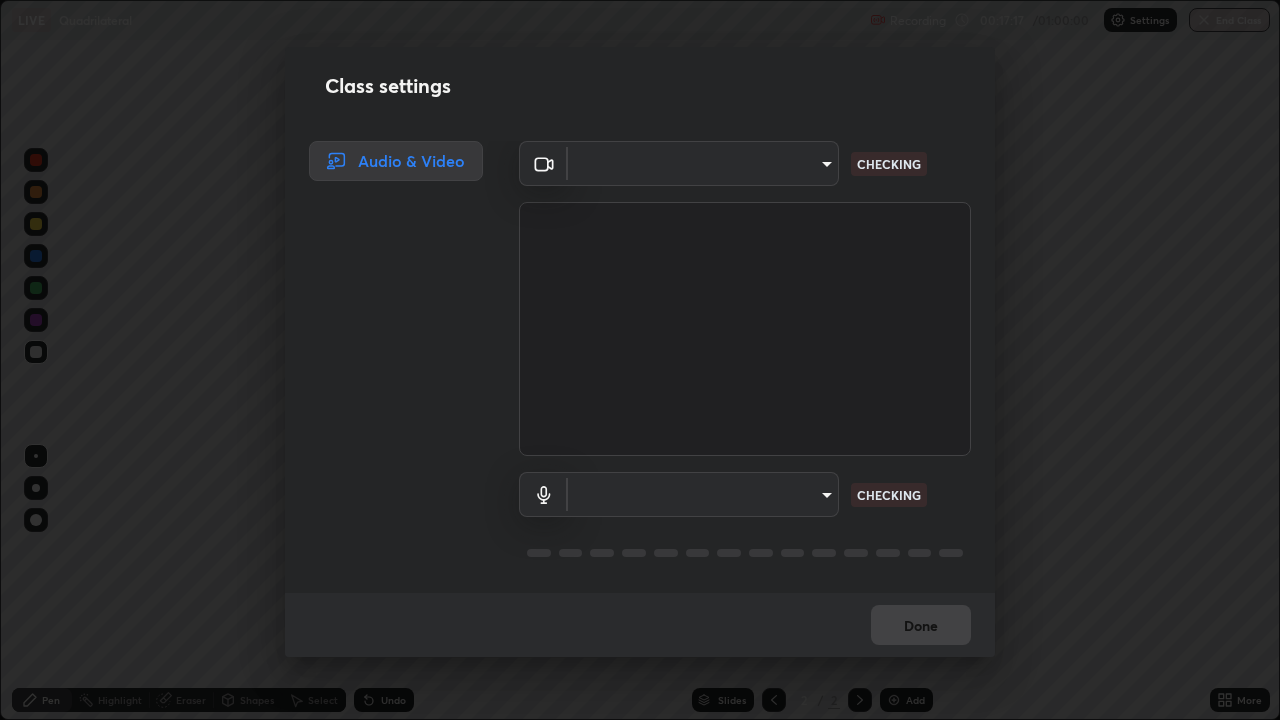 type on "5607bcfbd967db3bf5f76de58c8b00fc12754f2471884d1aaf72f2f6a5703857" 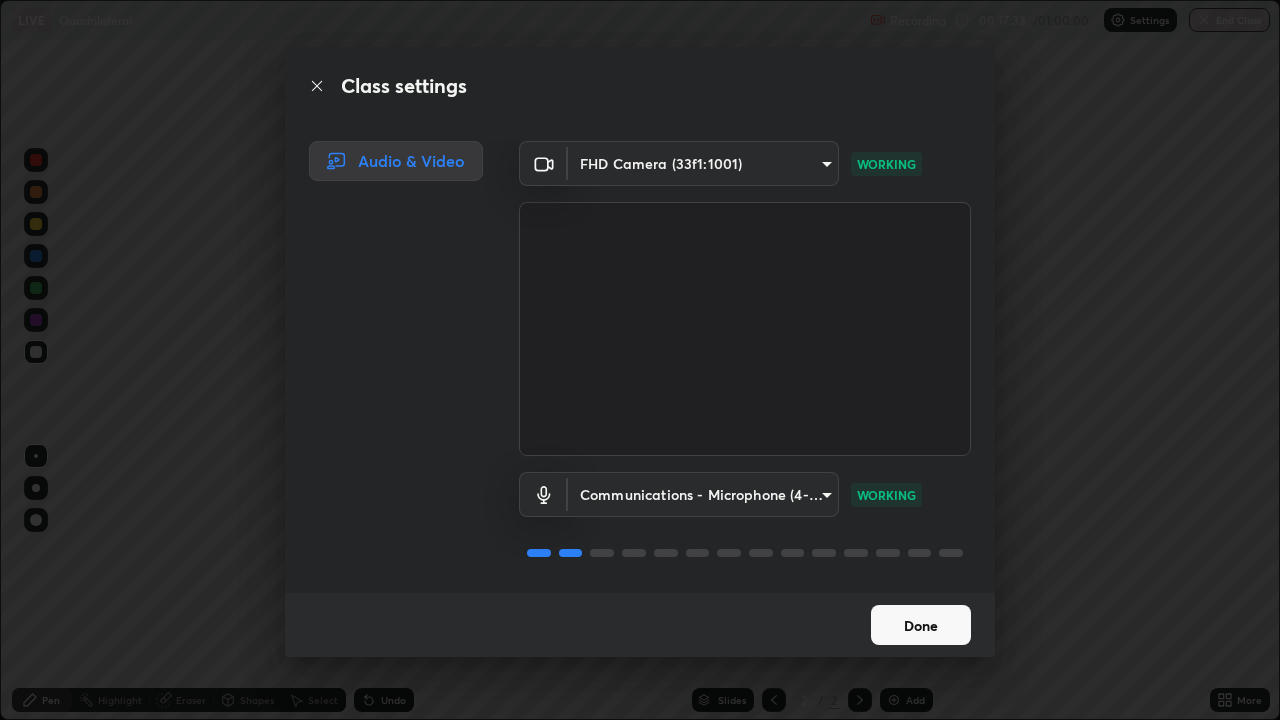 click on "Done" at bounding box center [921, 625] 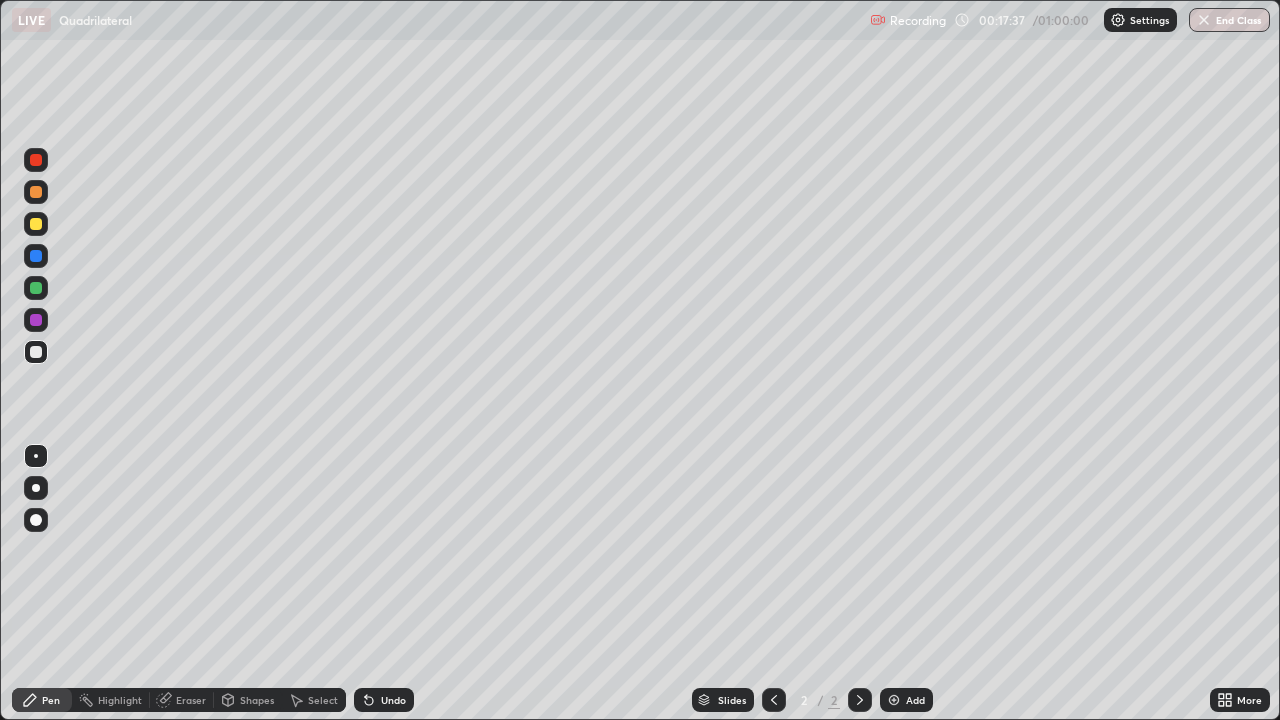 click on "Add" at bounding box center [906, 700] 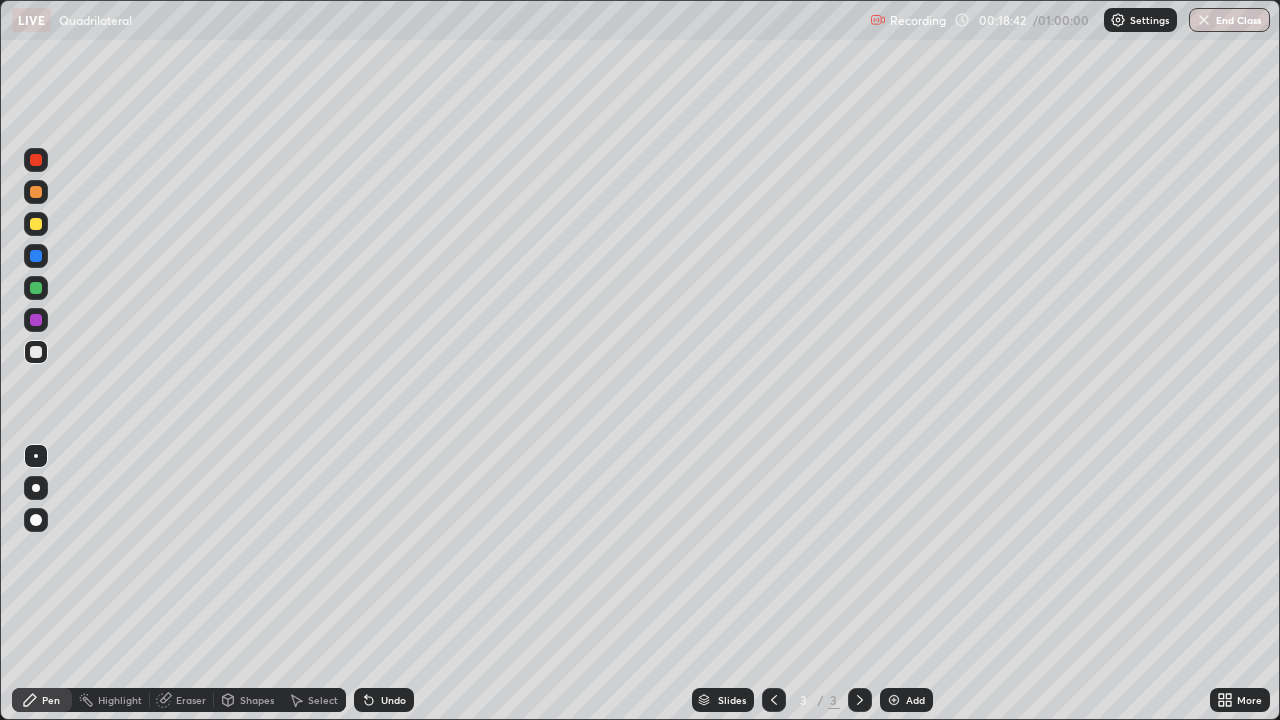 click 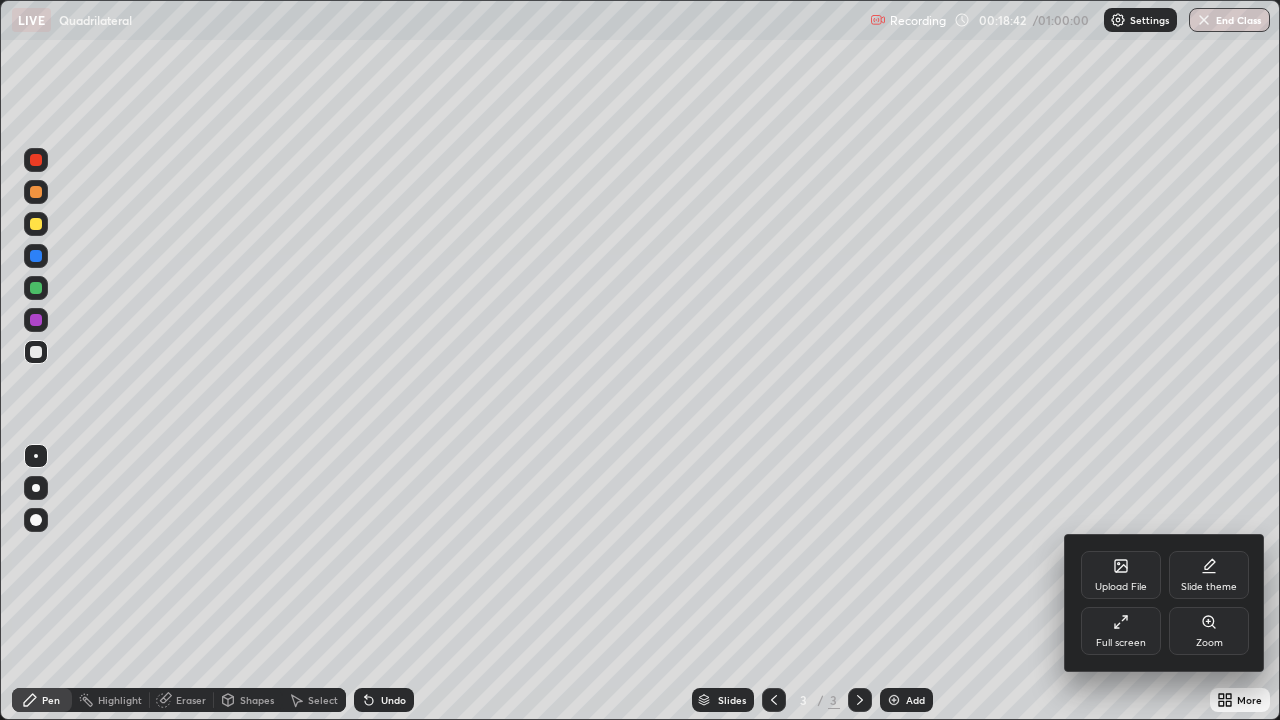 click on "Upload File" at bounding box center (1121, 575) 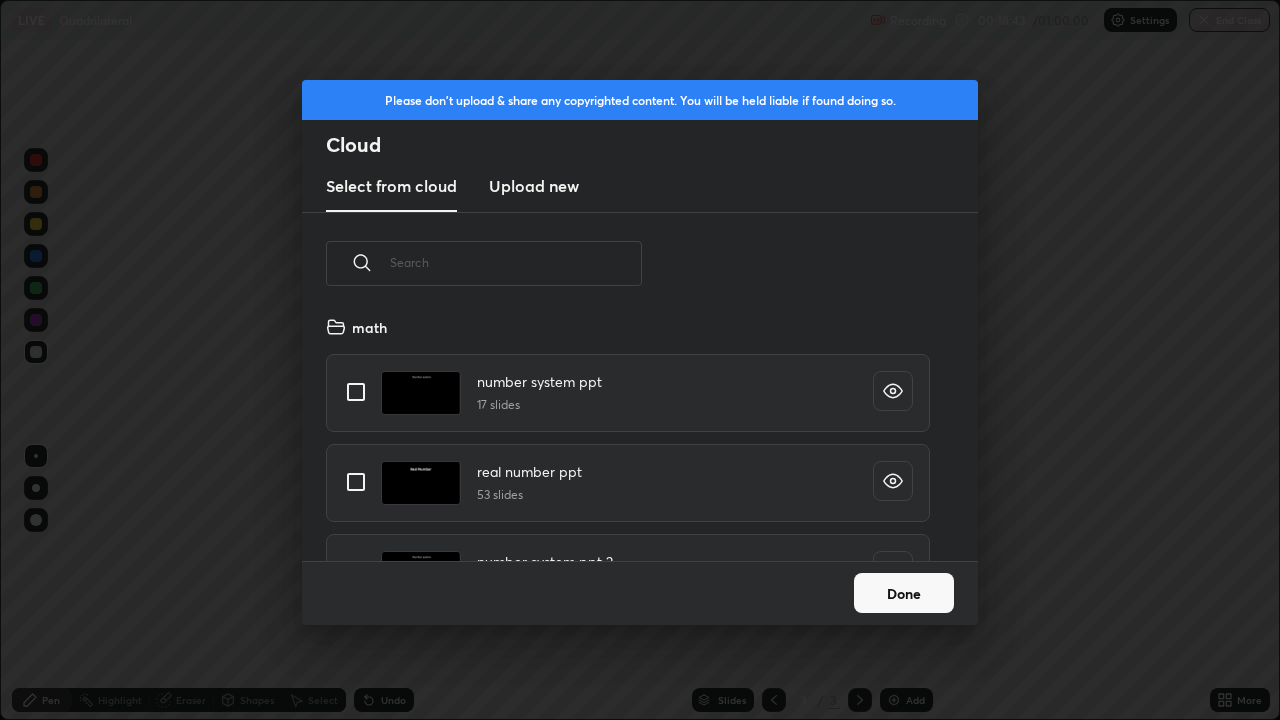 scroll, scrollTop: 7, scrollLeft: 11, axis: both 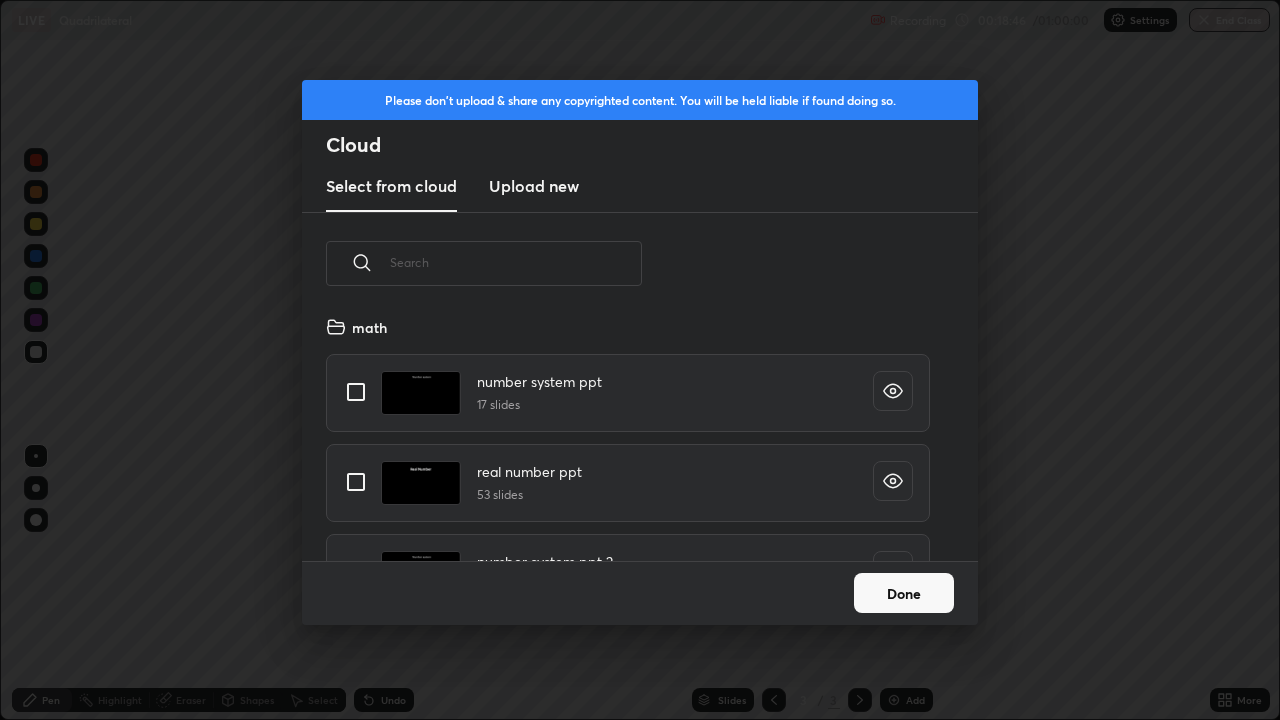 click at bounding box center (516, 262) 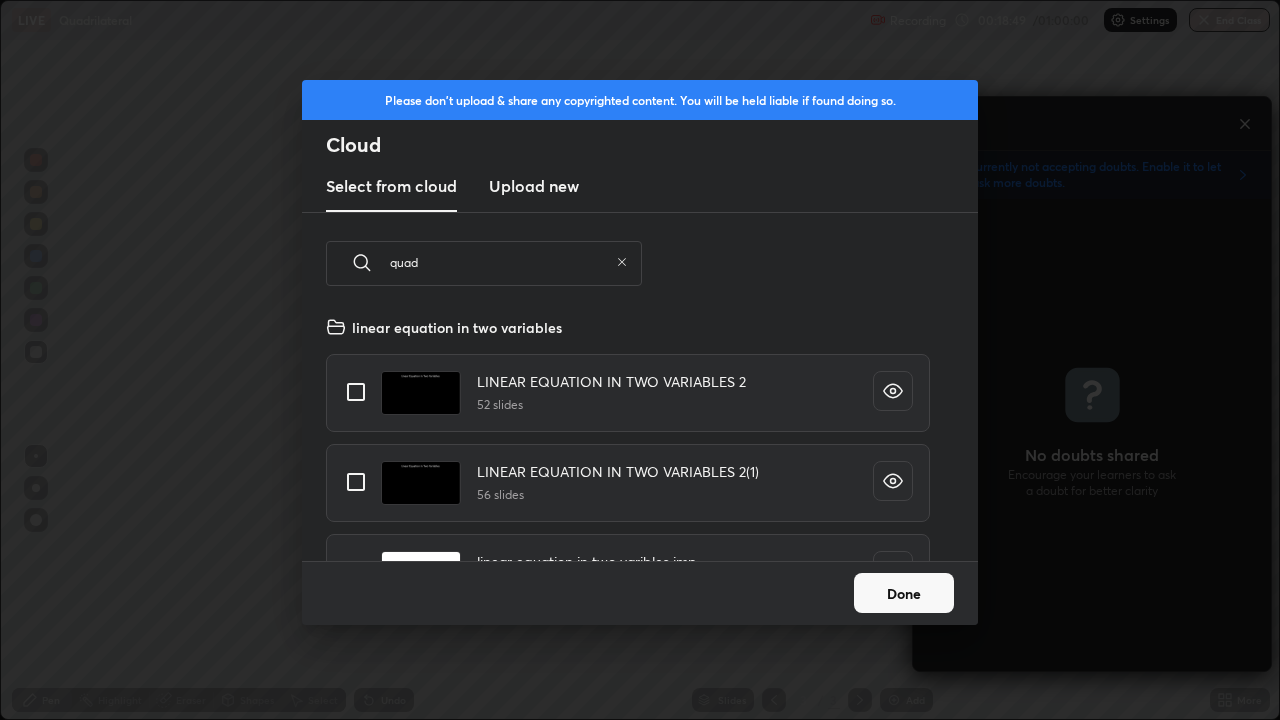 scroll, scrollTop: 466, scrollLeft: 352, axis: both 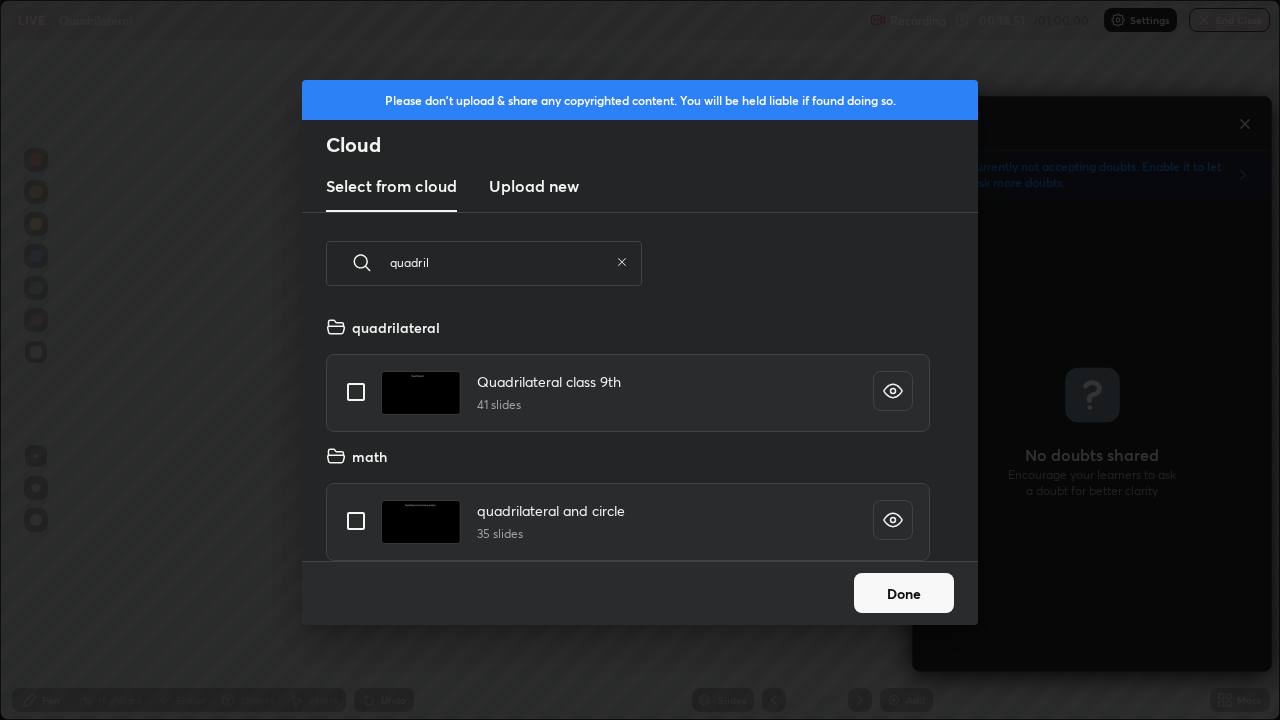 type on "quadril" 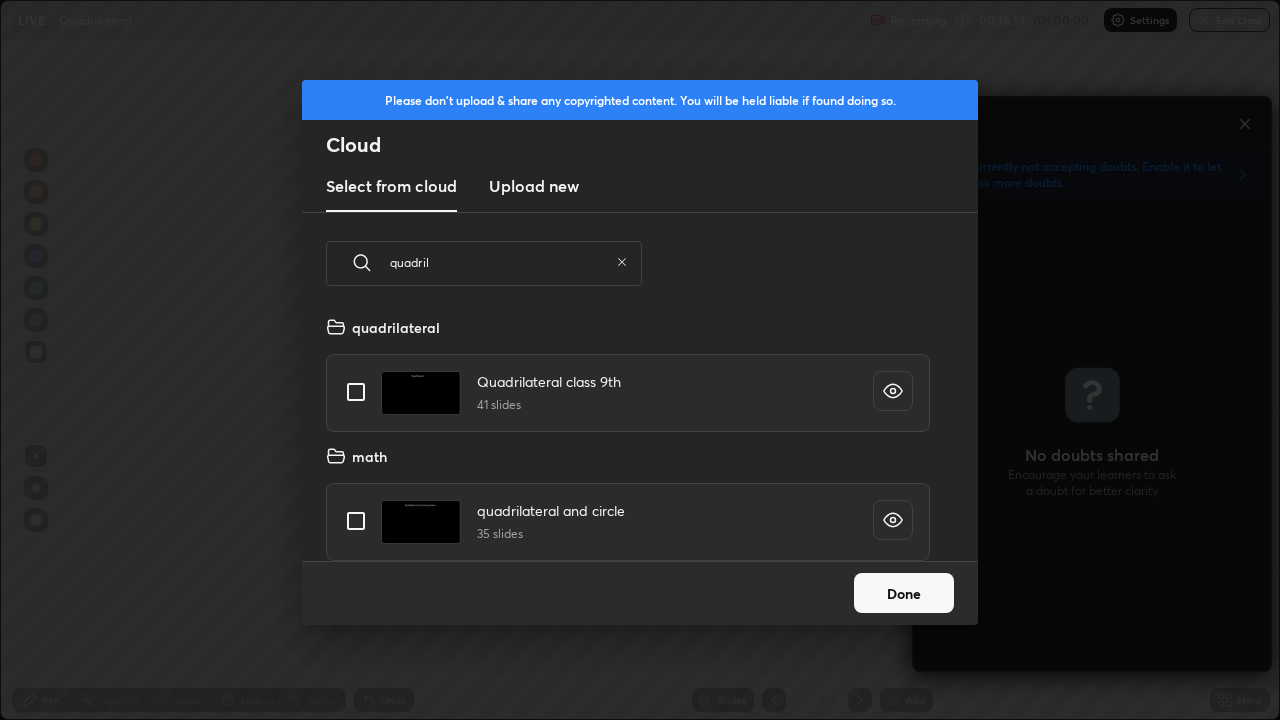 checkbox on "true" 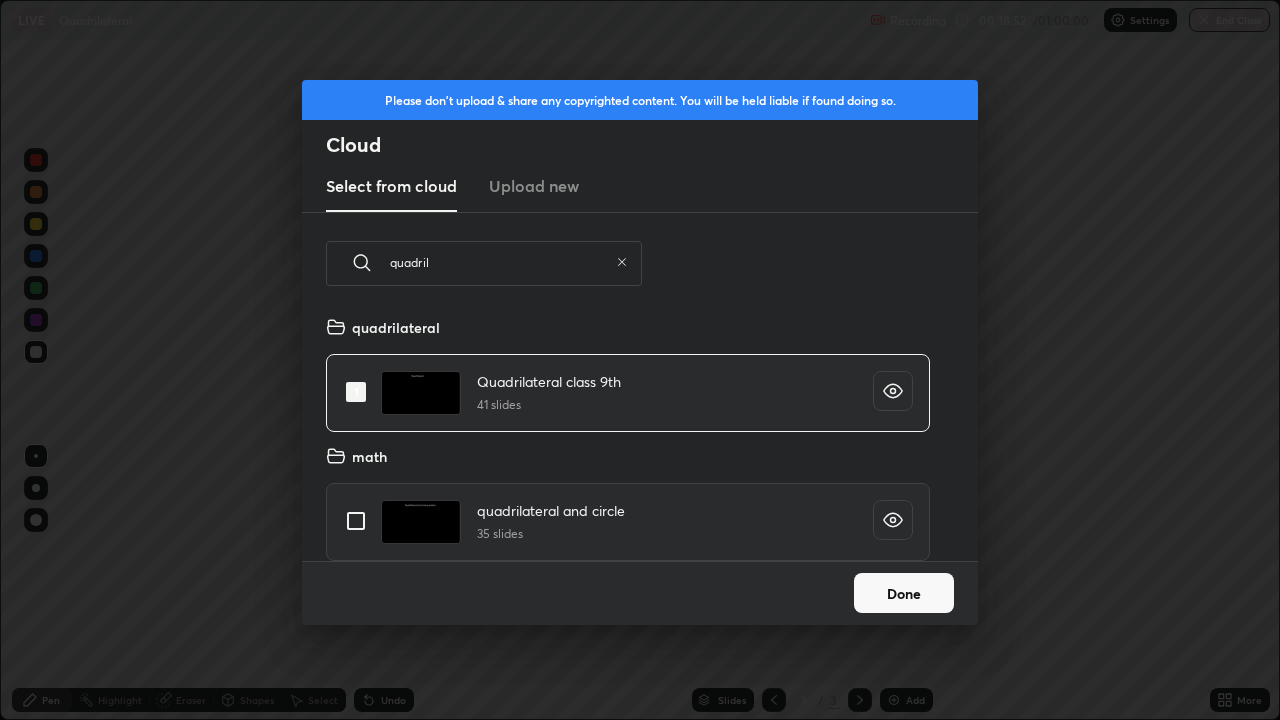click on "Done" at bounding box center [904, 593] 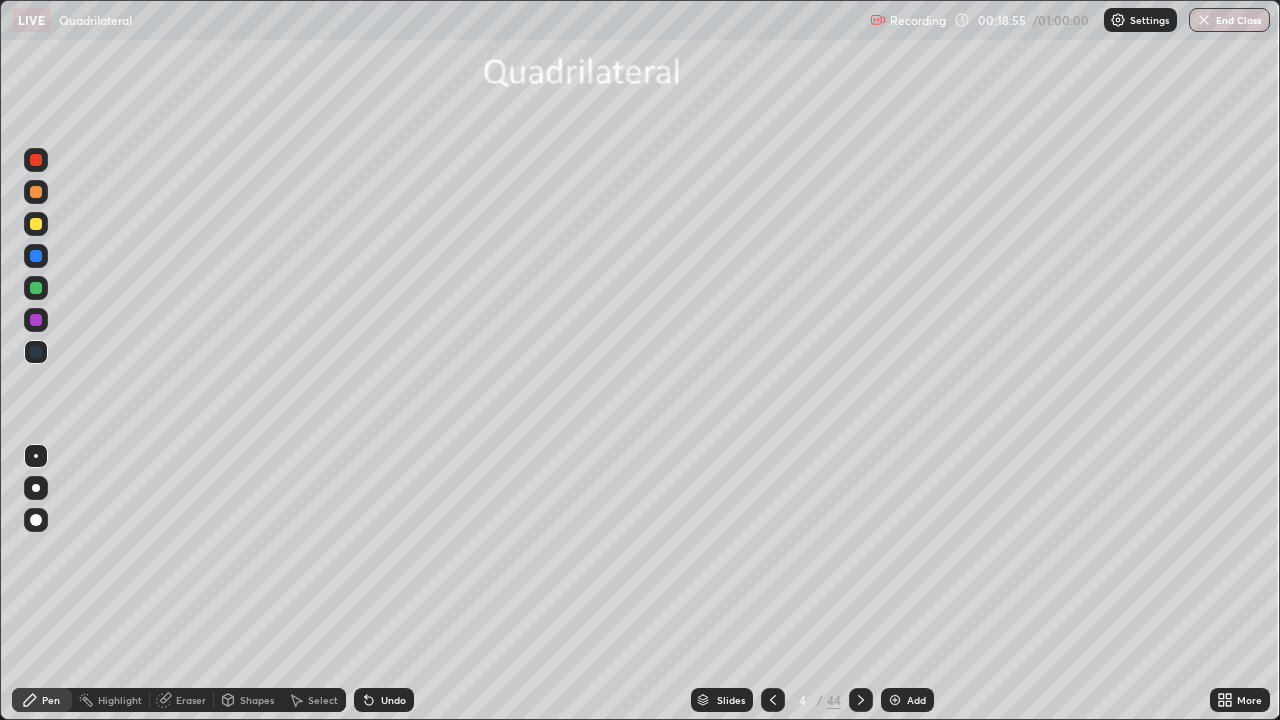 click on "Slides" at bounding box center (722, 700) 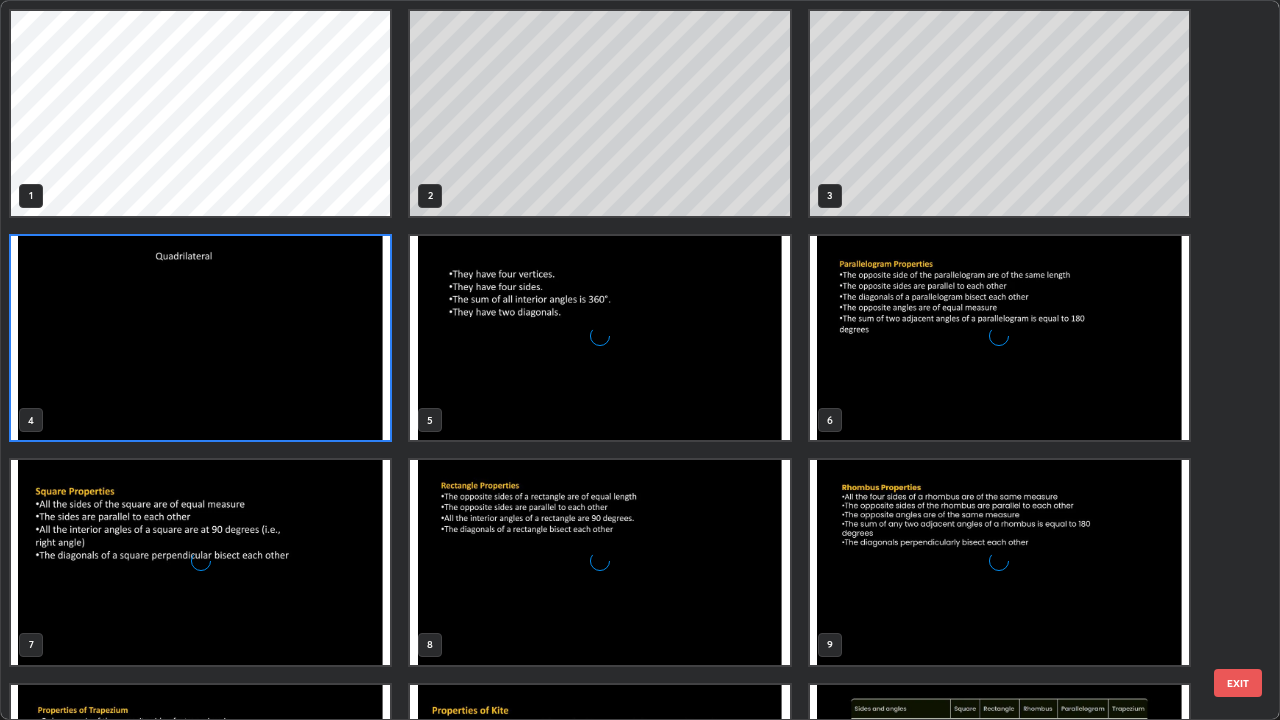 scroll, scrollTop: 7, scrollLeft: 11, axis: both 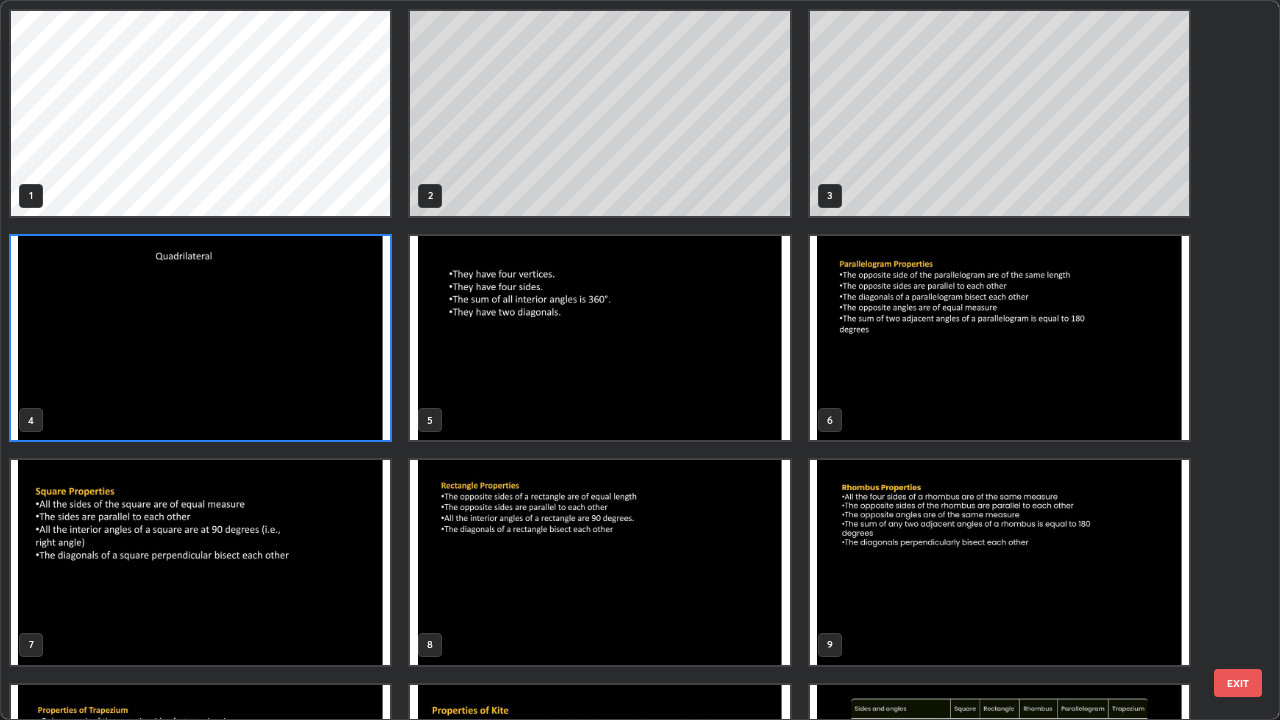 click at bounding box center (999, 562) 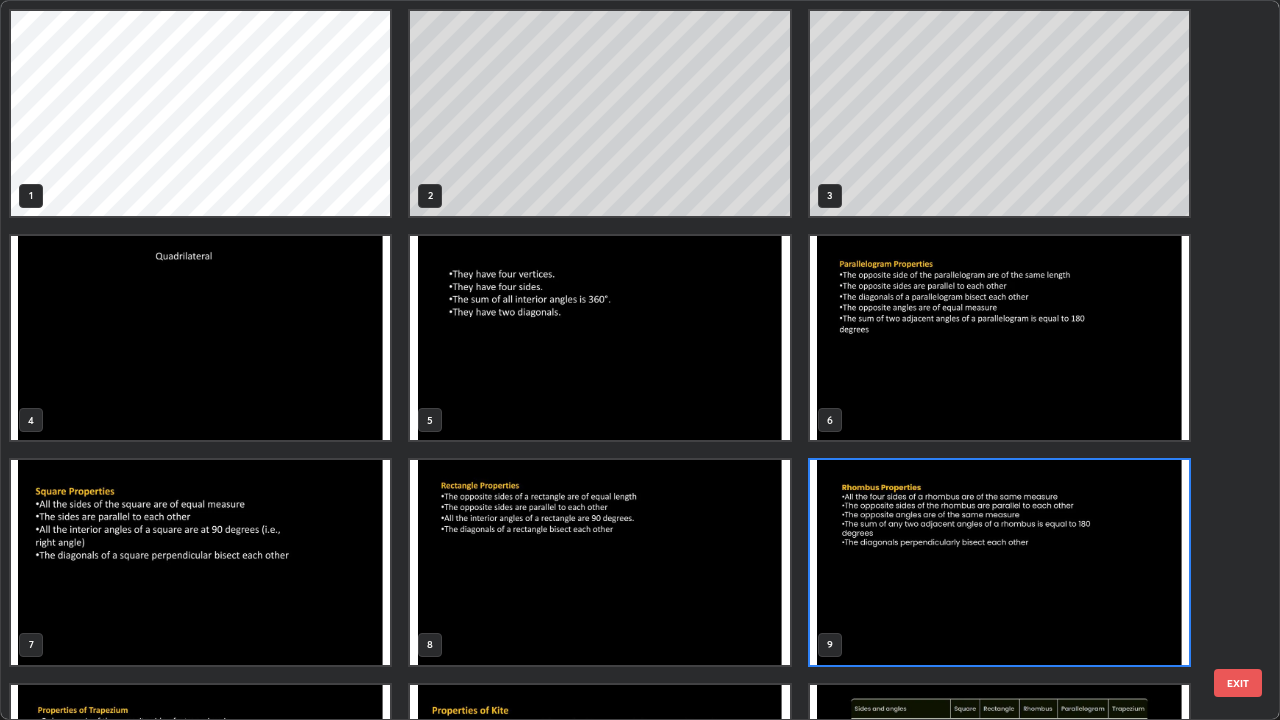 click at bounding box center [999, 338] 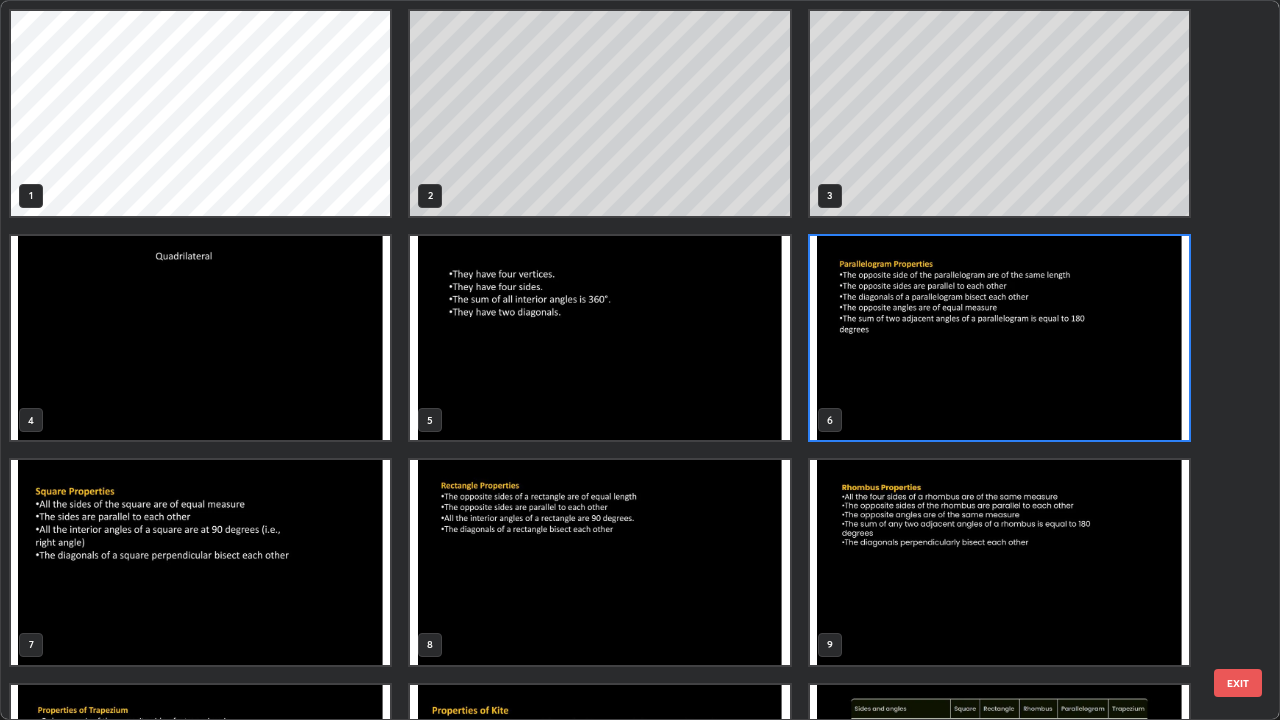 click at bounding box center (999, 338) 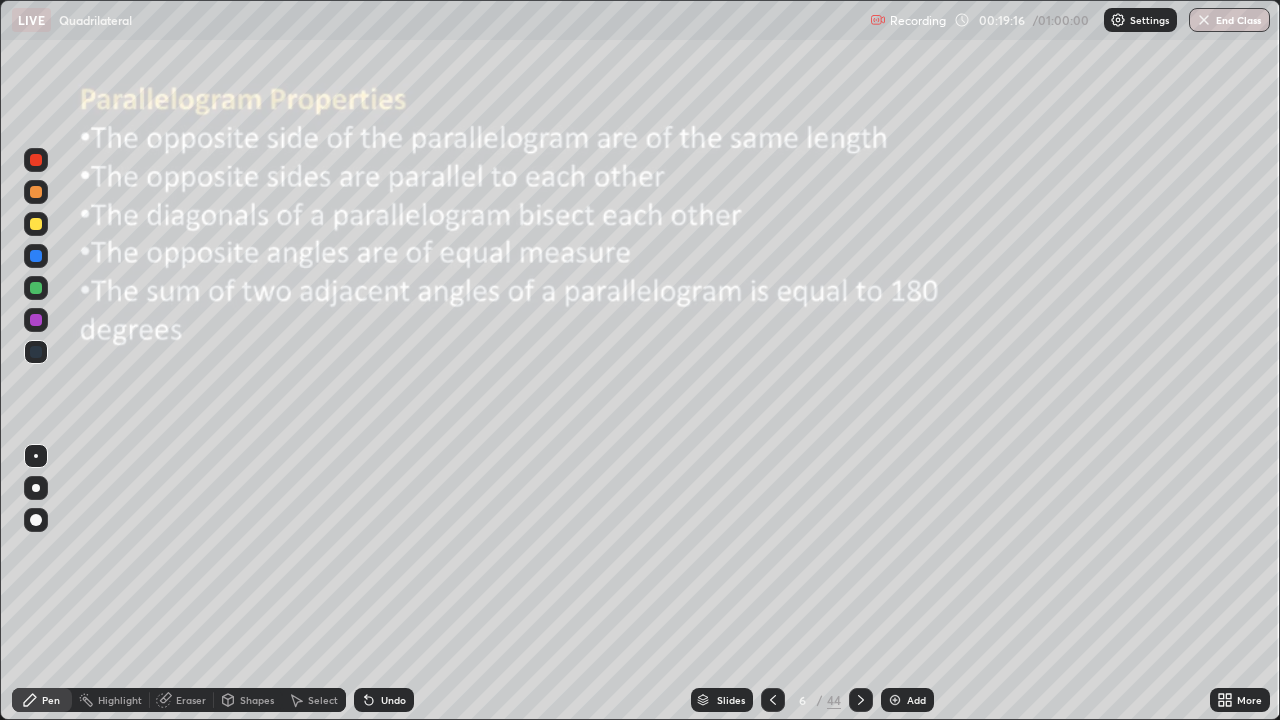 click at bounding box center (999, 338) 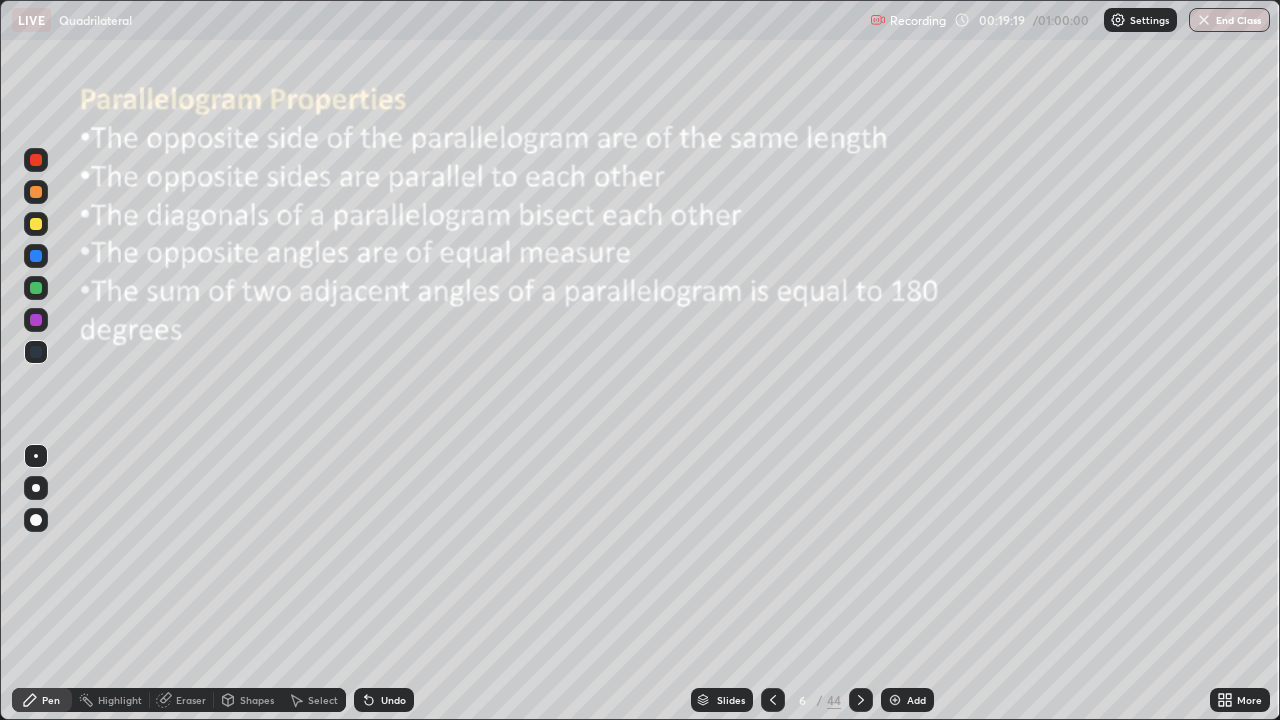 click 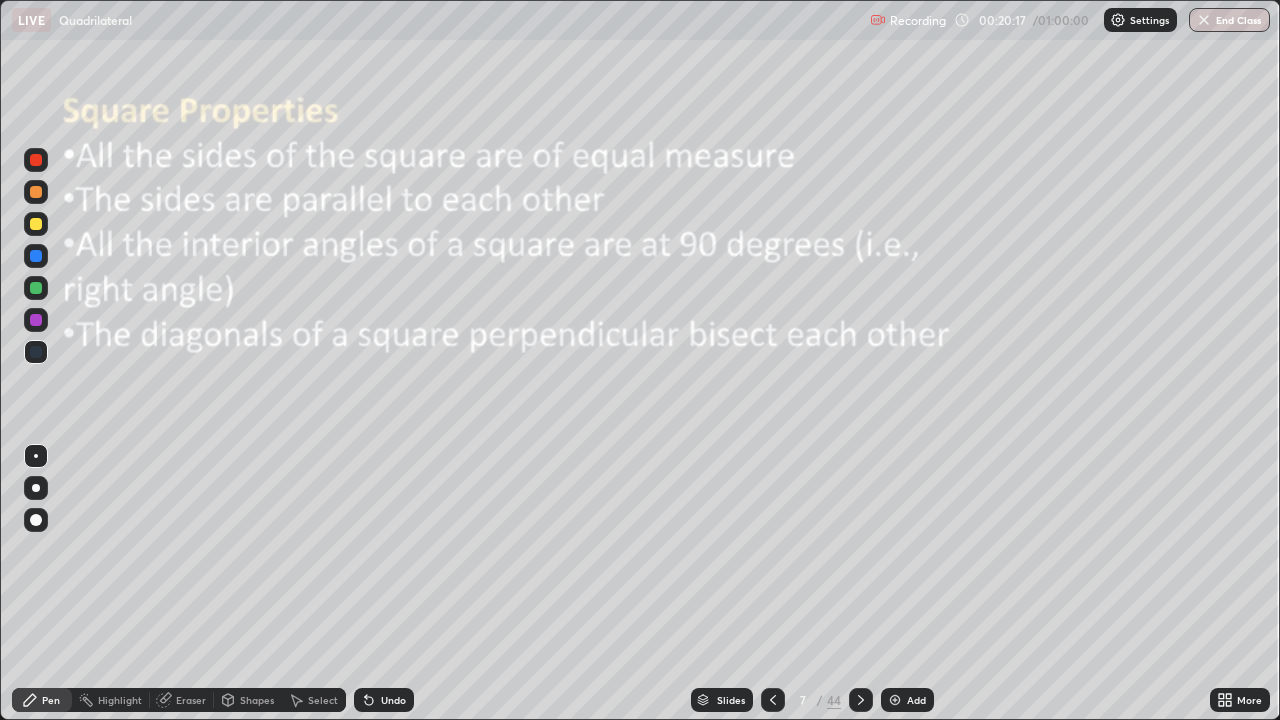 click 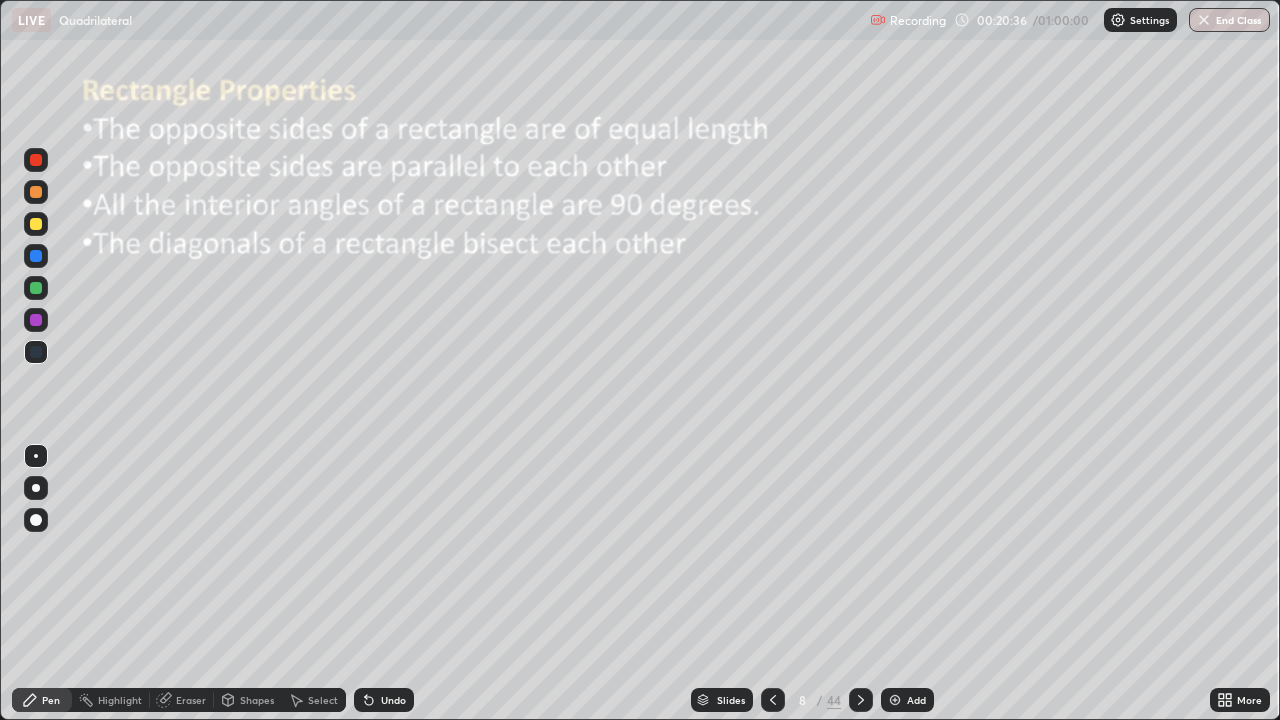 click 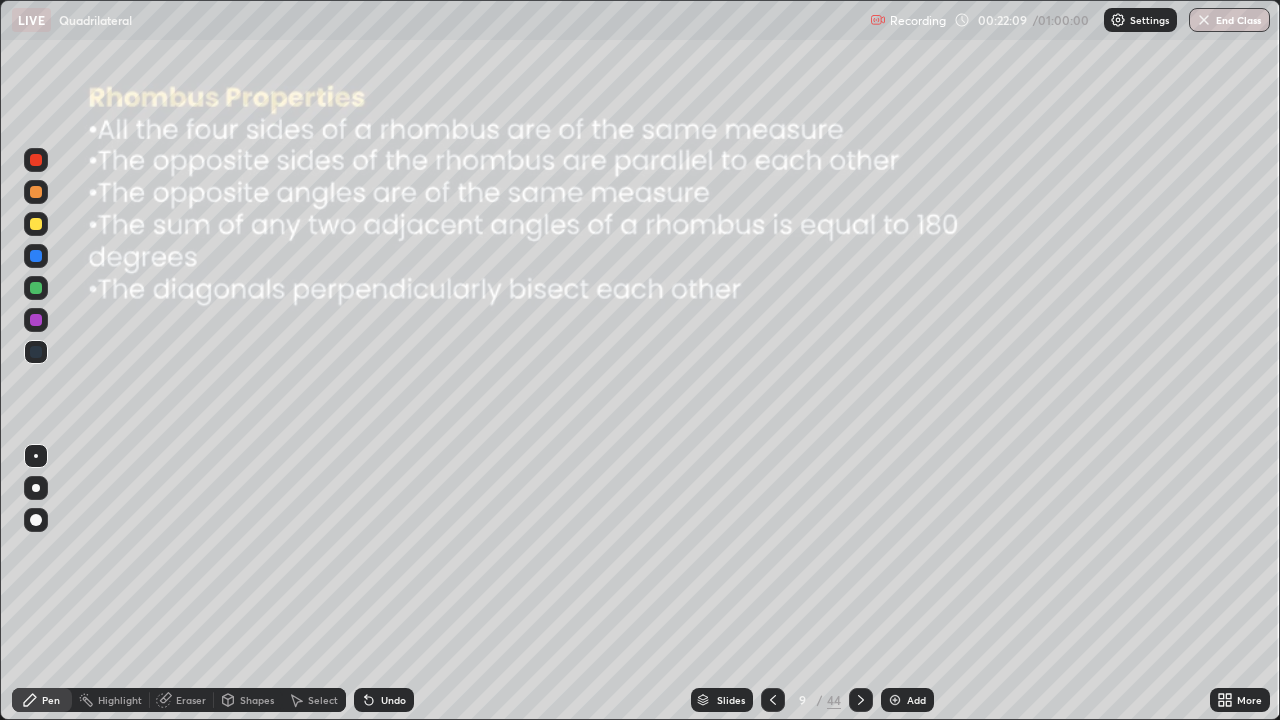 click at bounding box center [861, 700] 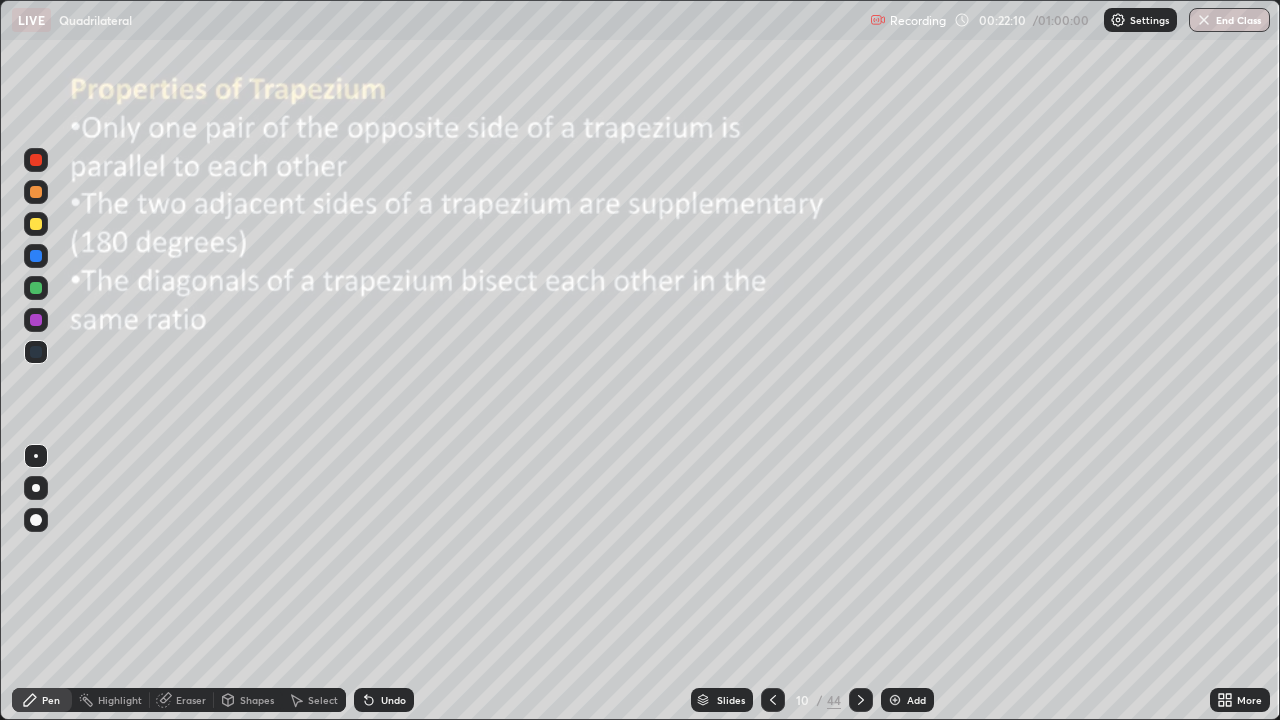 click 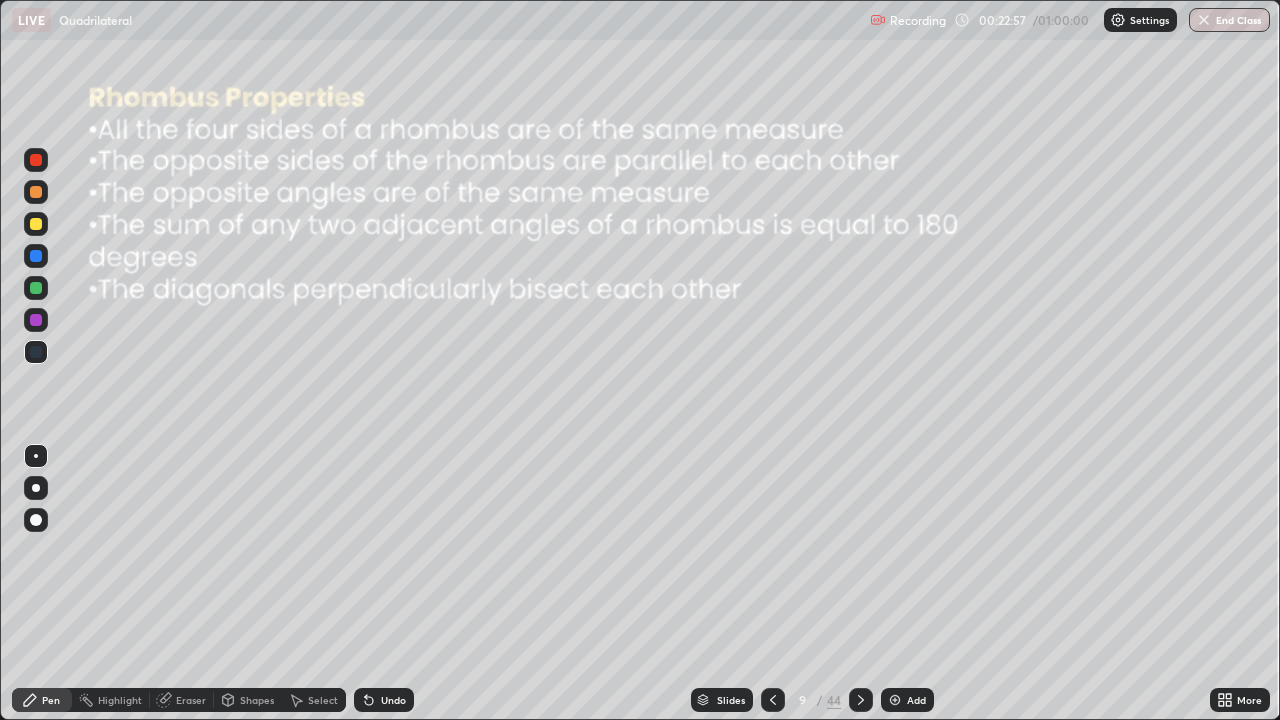 click at bounding box center [895, 700] 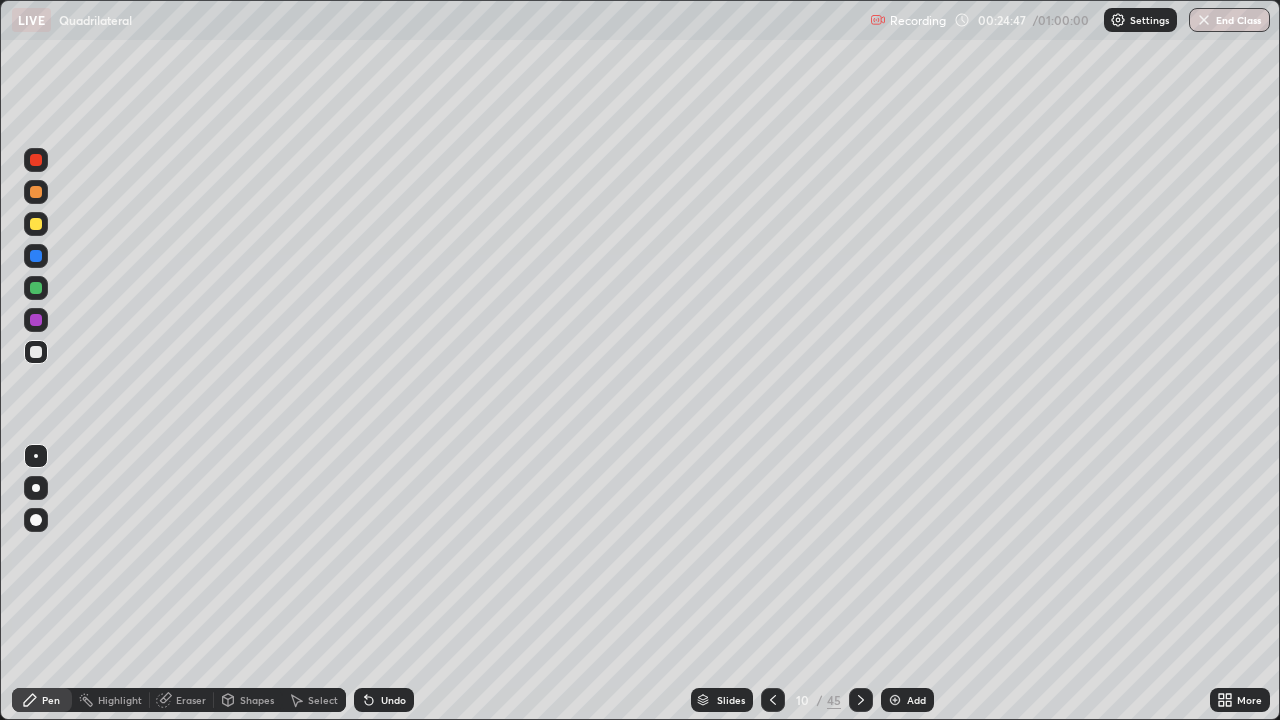 click on "Slides" at bounding box center (731, 700) 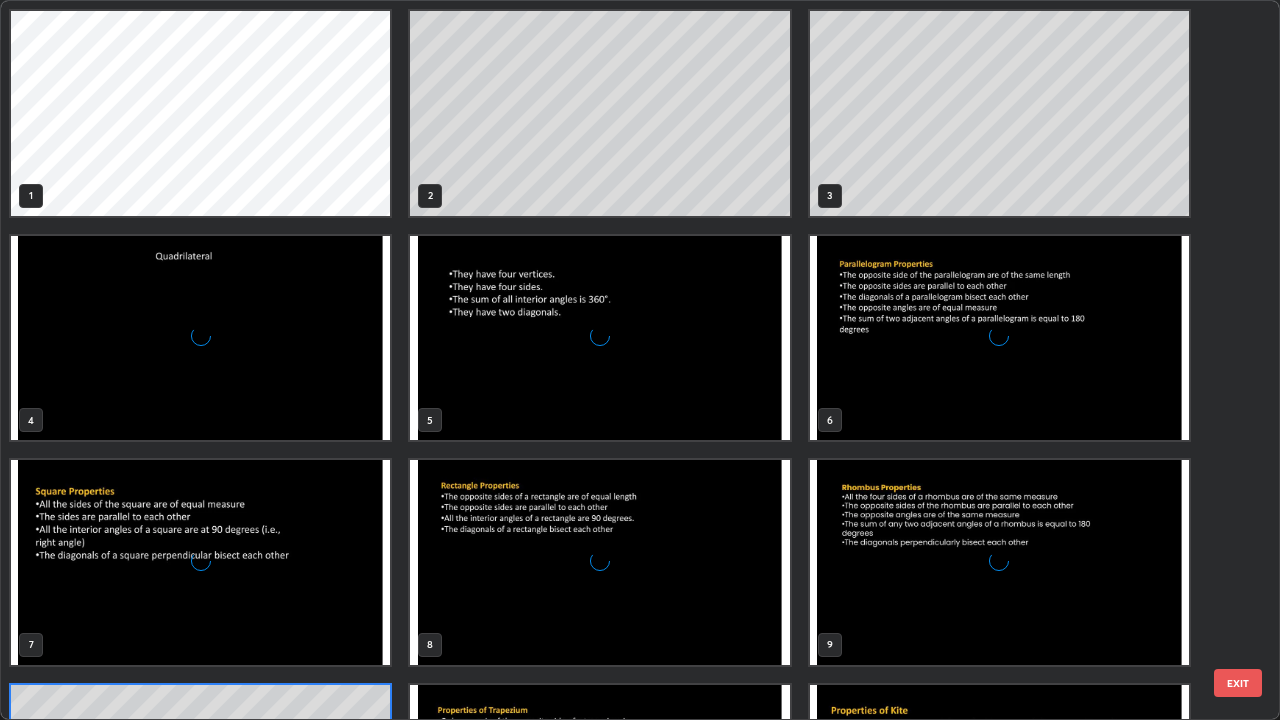 scroll, scrollTop: 180, scrollLeft: 0, axis: vertical 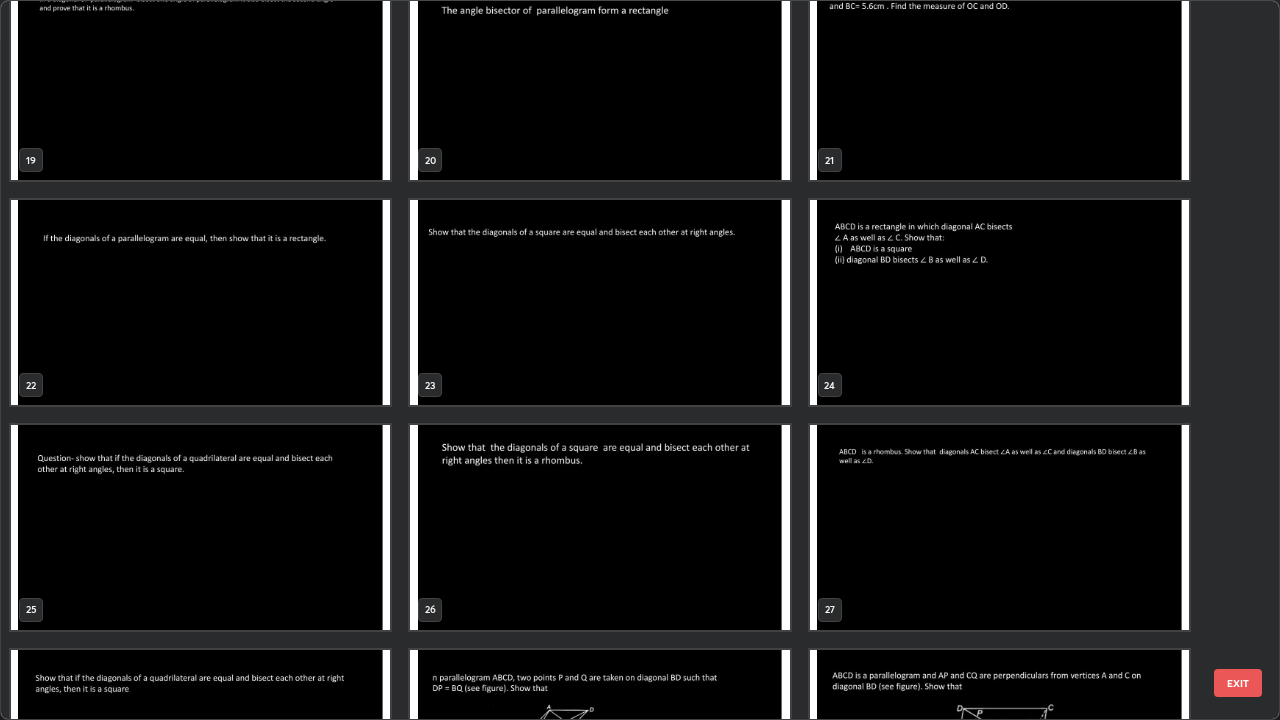 click at bounding box center [999, 302] 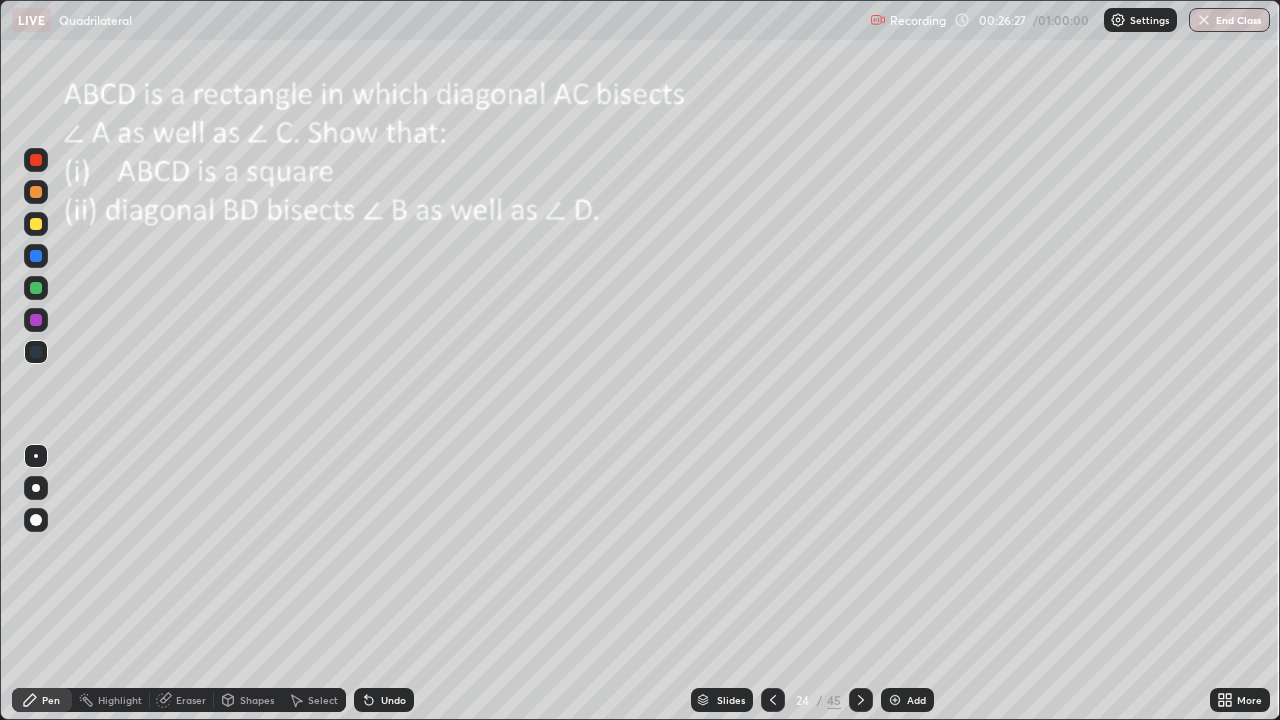 click on "Undo" at bounding box center (384, 700) 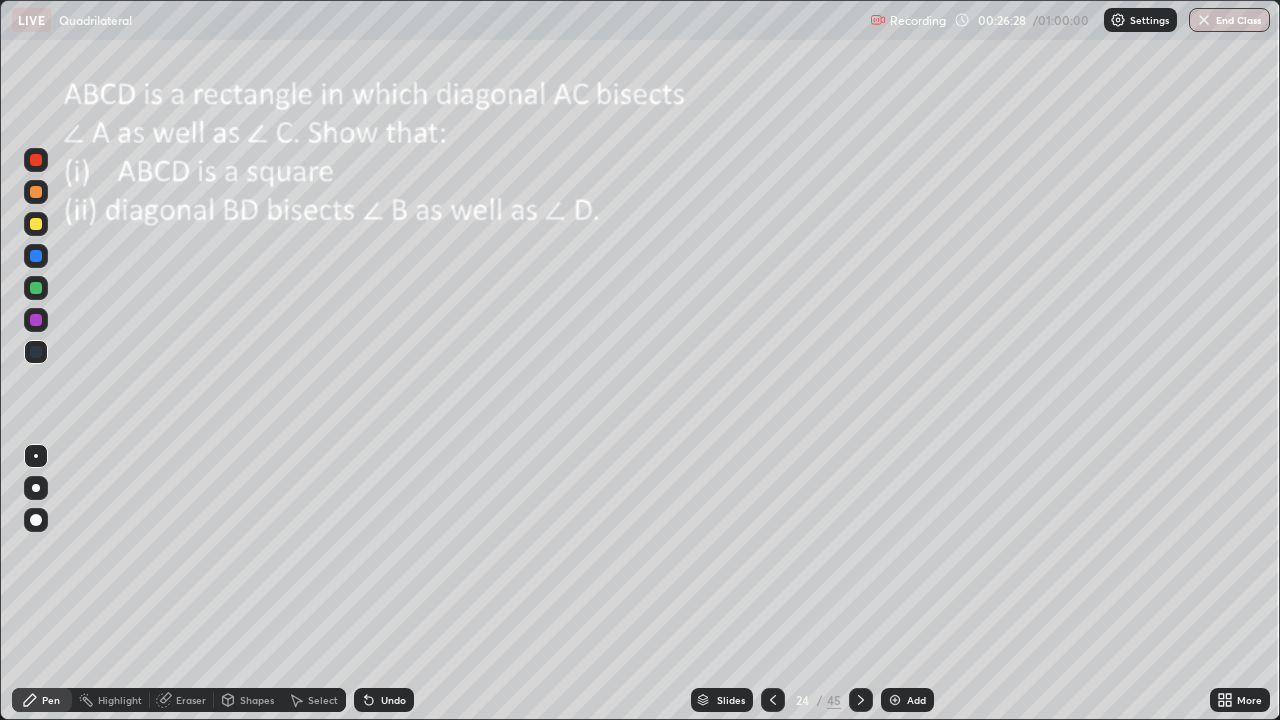 click at bounding box center (36, 288) 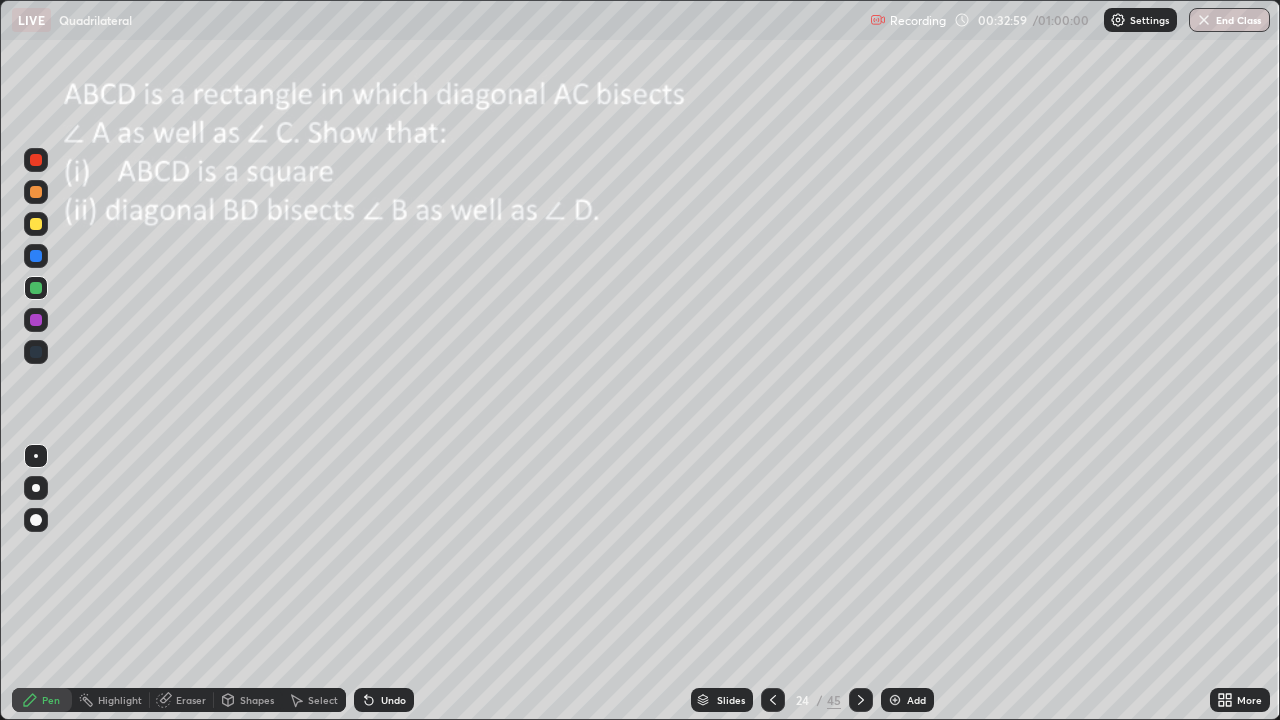 click on "Undo" at bounding box center [393, 700] 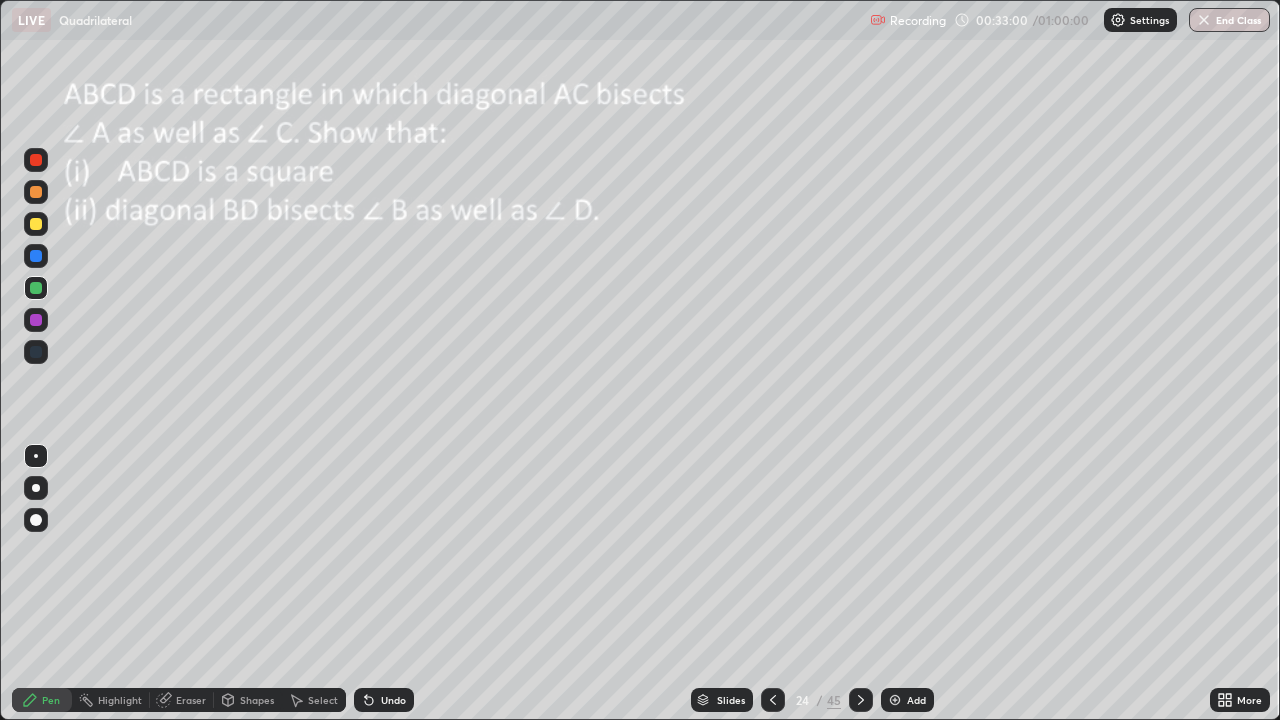 click on "Undo" at bounding box center (384, 700) 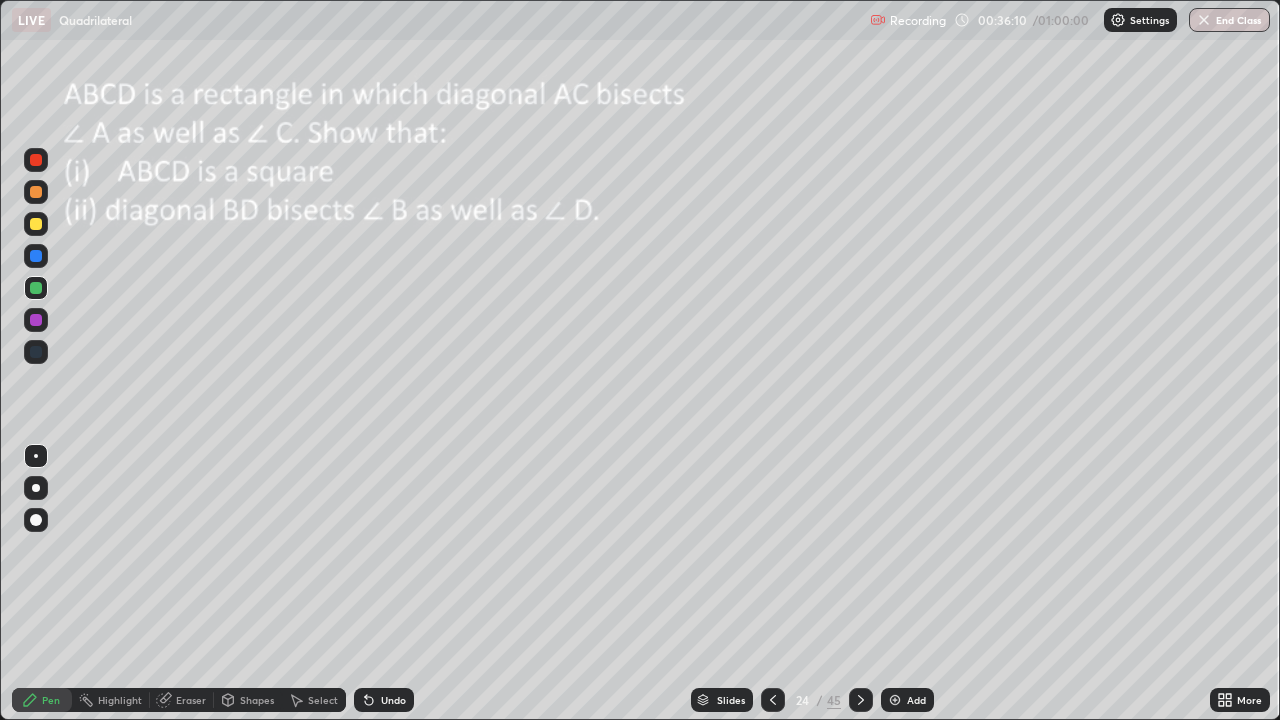 click on "Select" at bounding box center (323, 700) 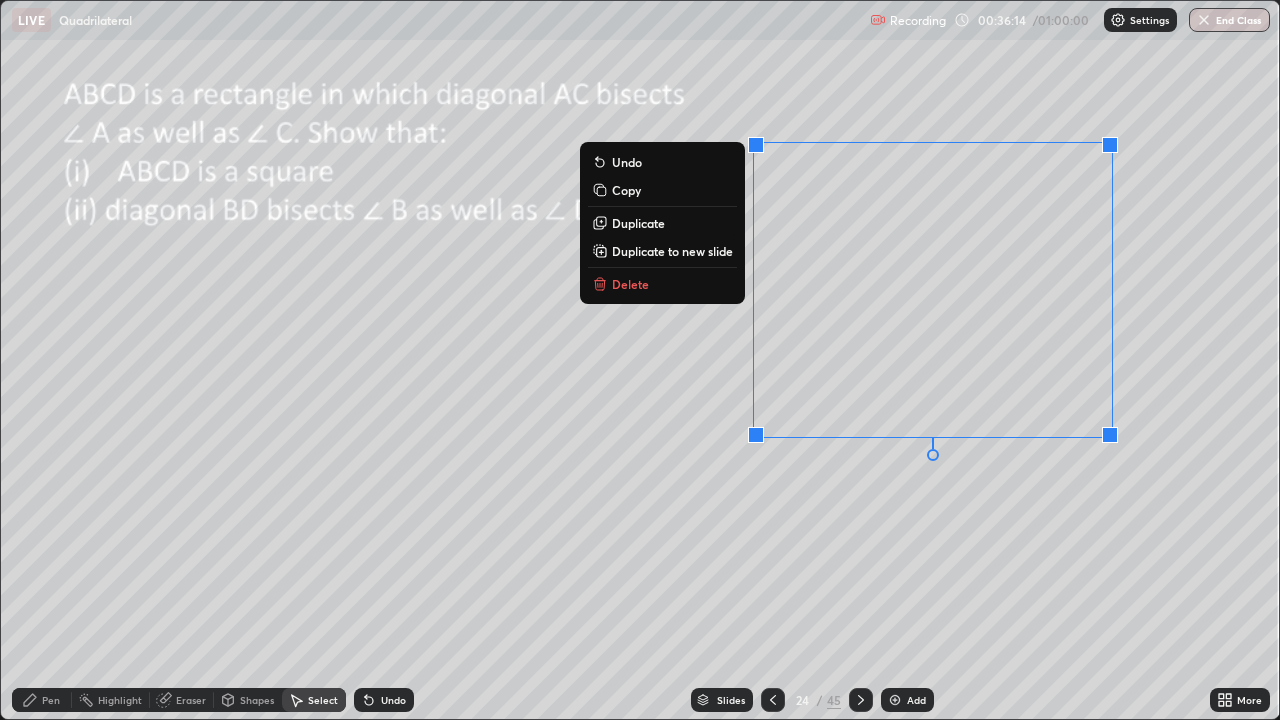 click on "Duplicate to new slide" at bounding box center [672, 251] 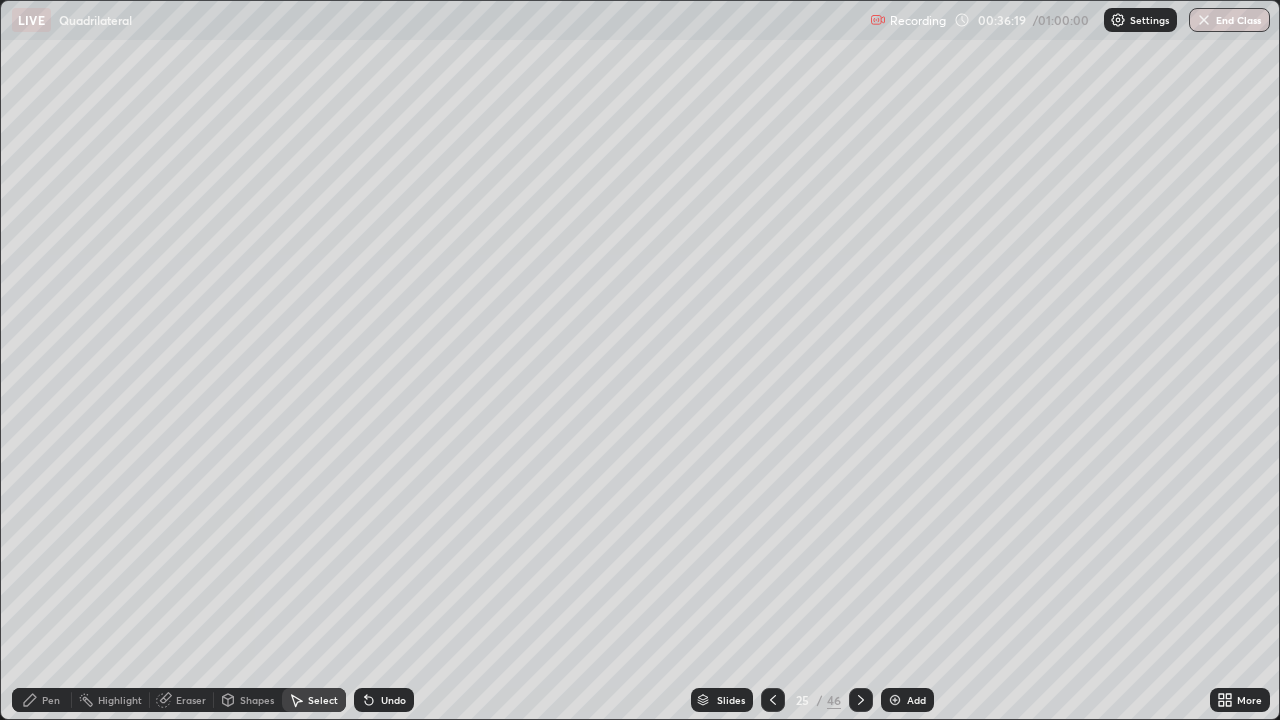click on "Pen" at bounding box center (51, 700) 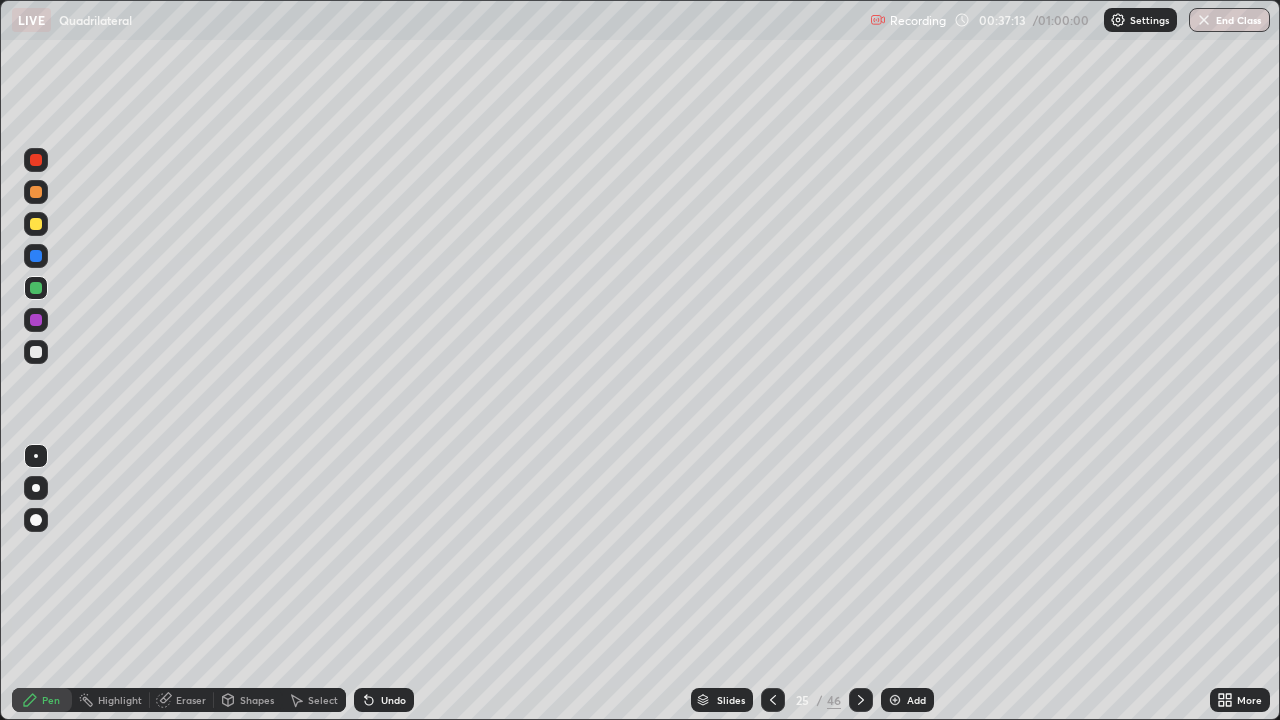 click on "Eraser" at bounding box center [182, 700] 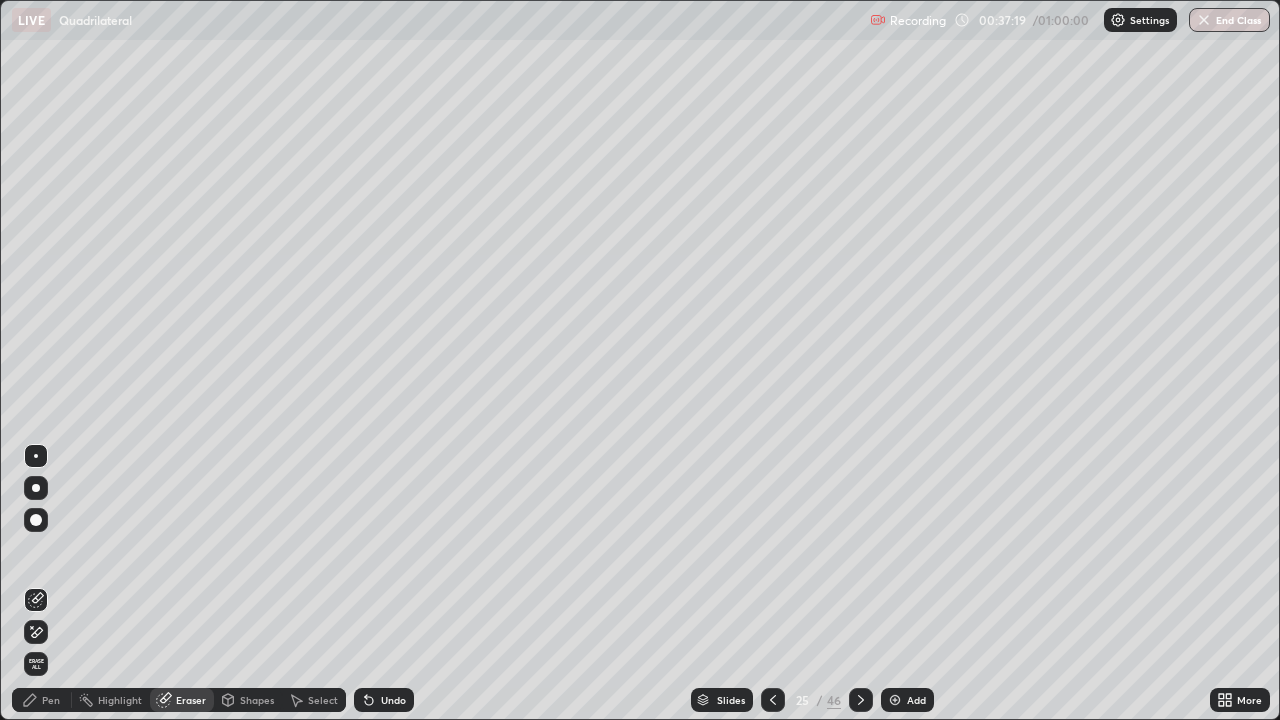 click 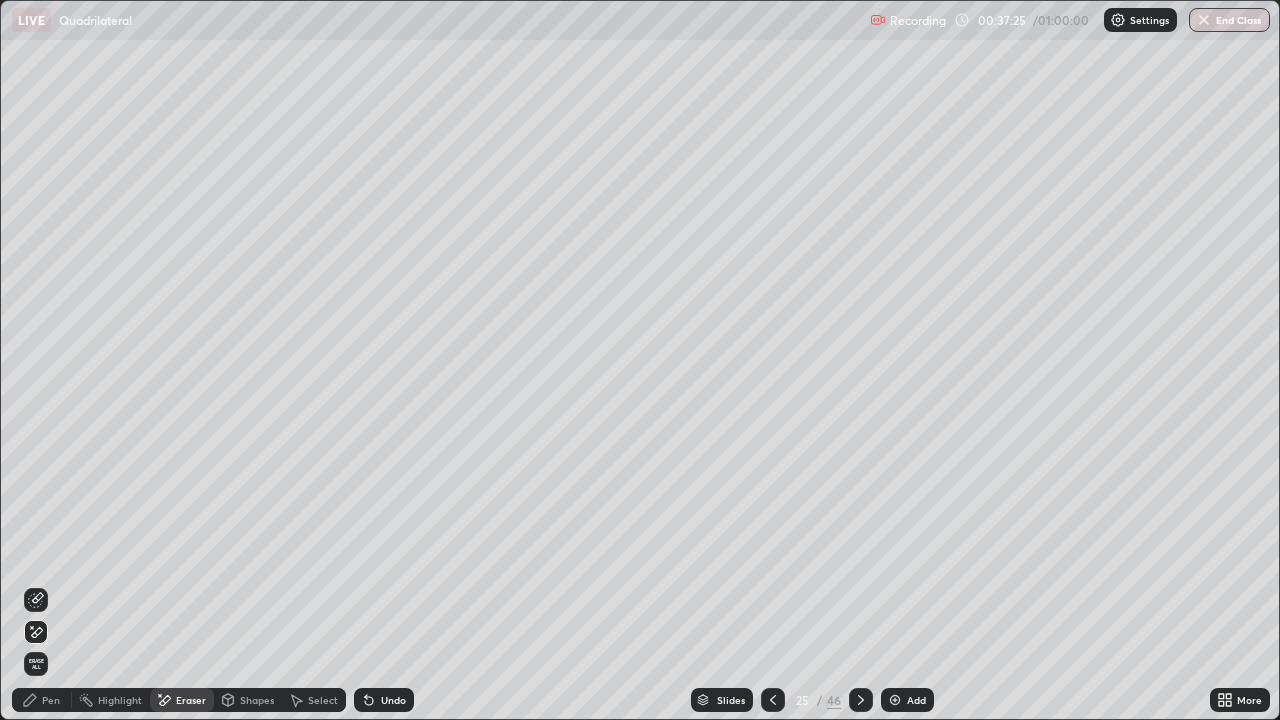 click on "Pen" at bounding box center (51, 700) 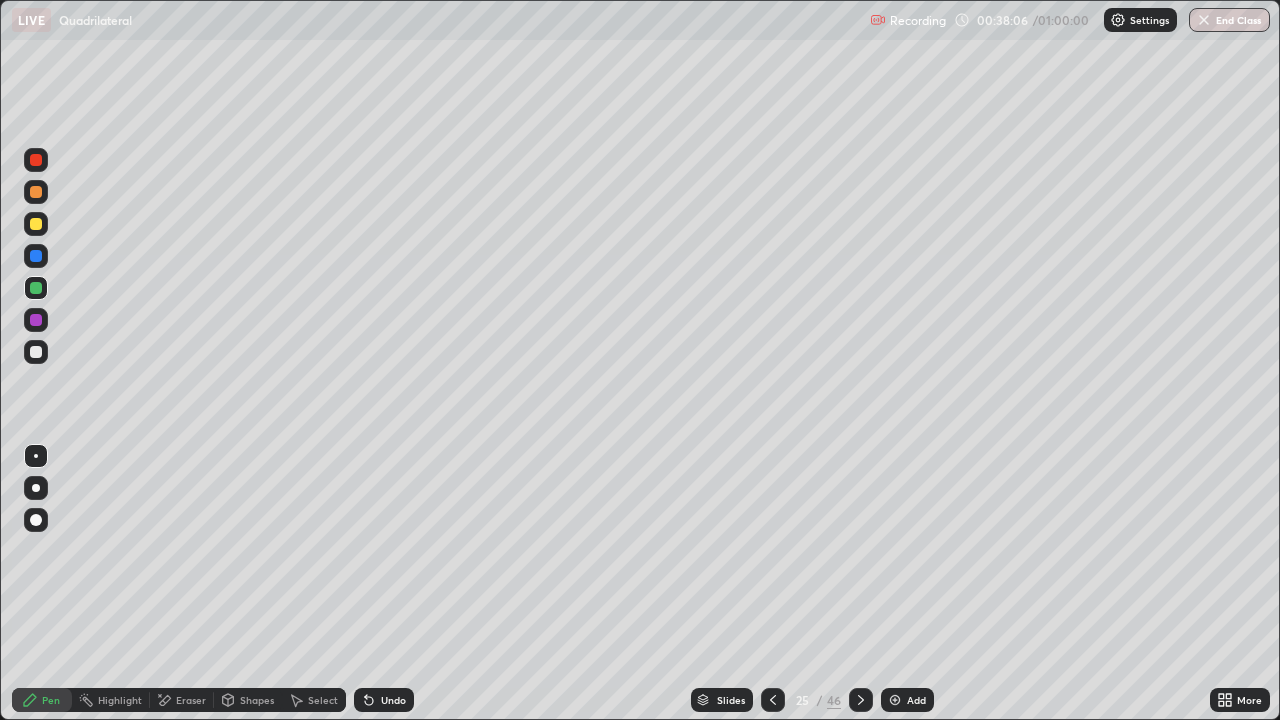 click on "Eraser" at bounding box center (191, 700) 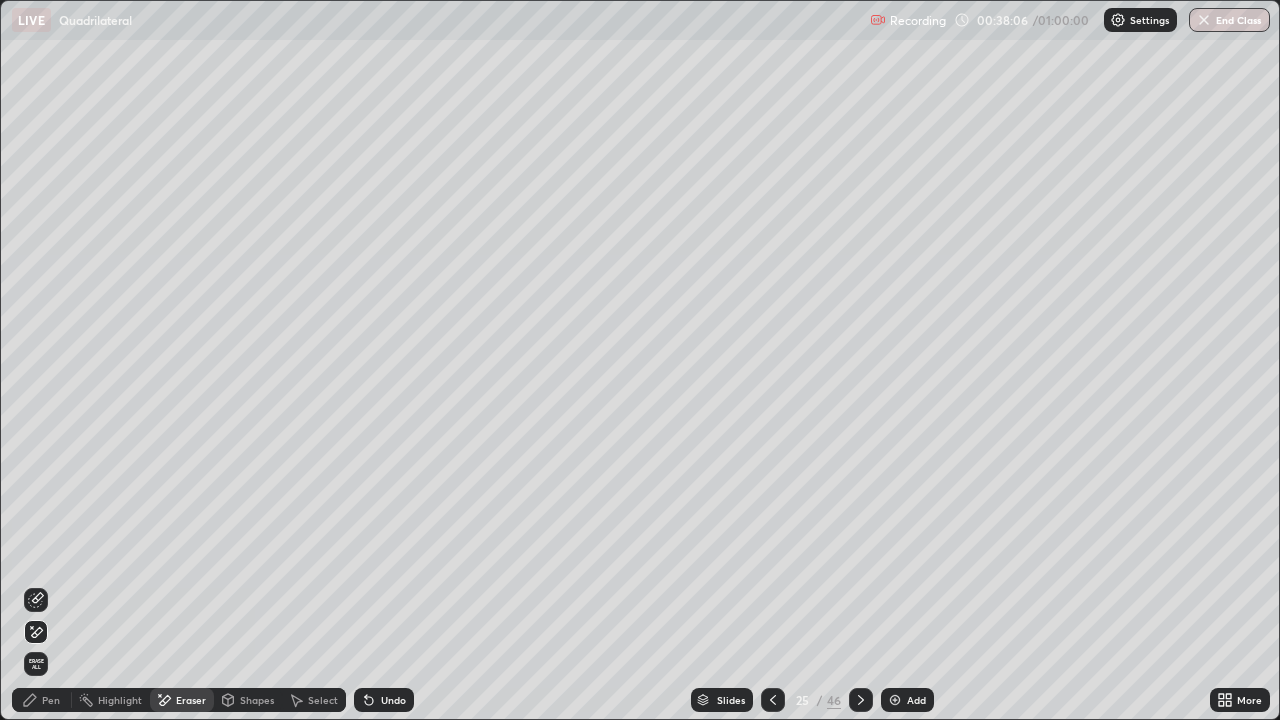 click 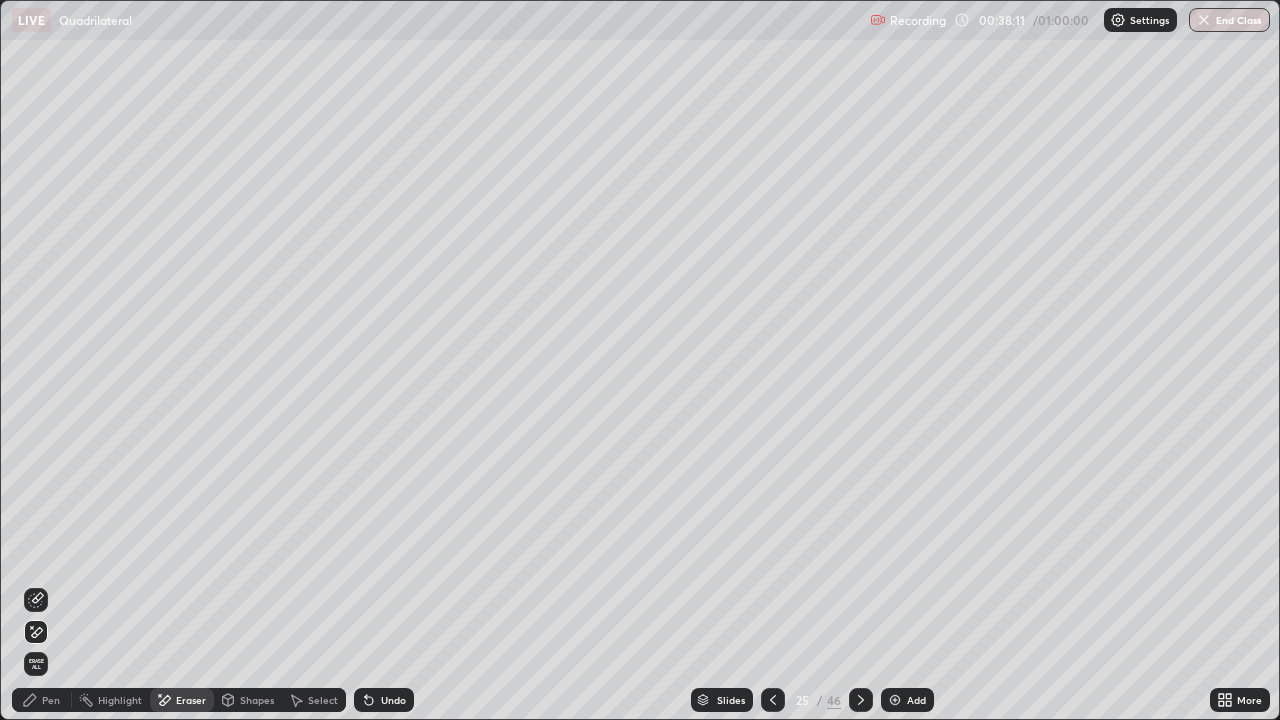 click 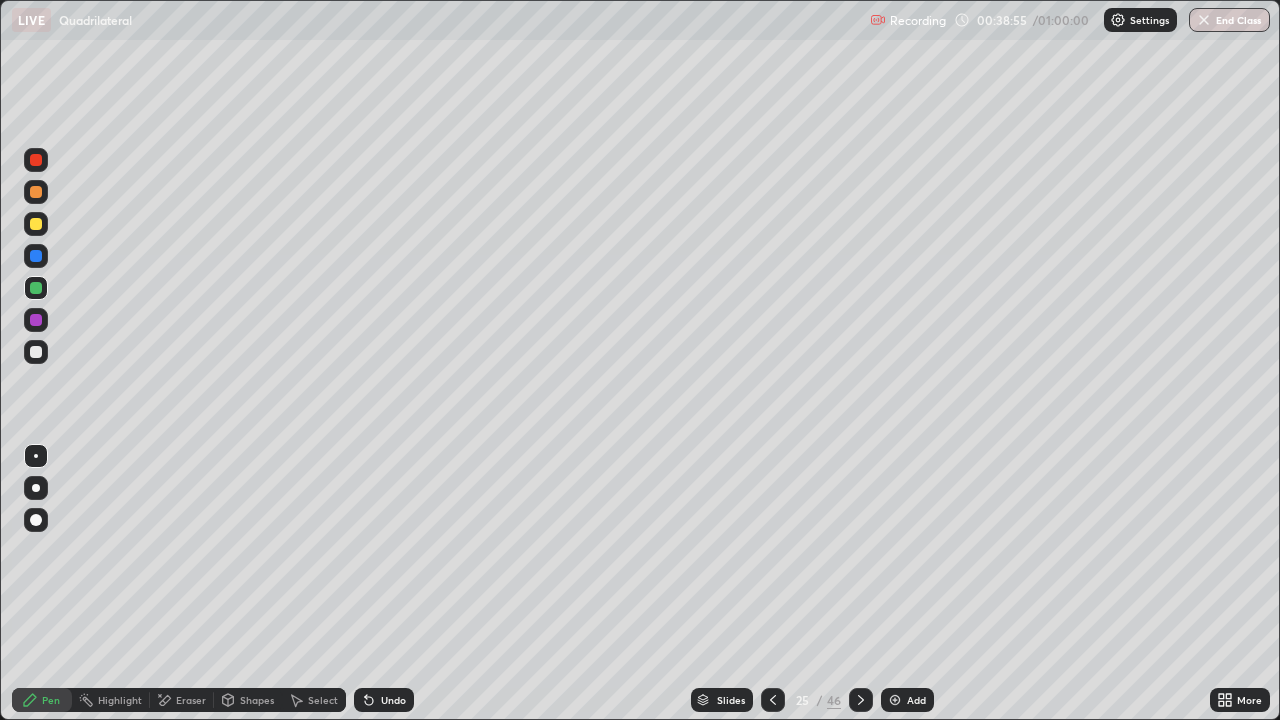 click on "Undo" at bounding box center [380, 700] 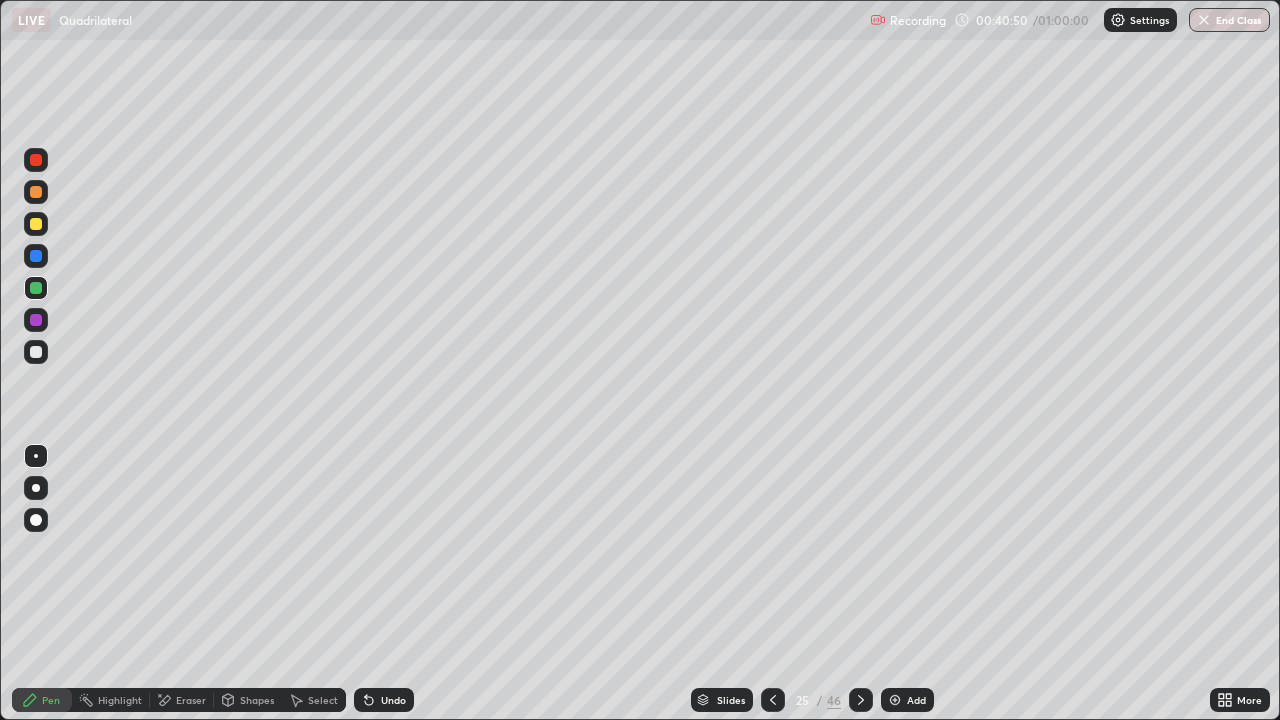 click 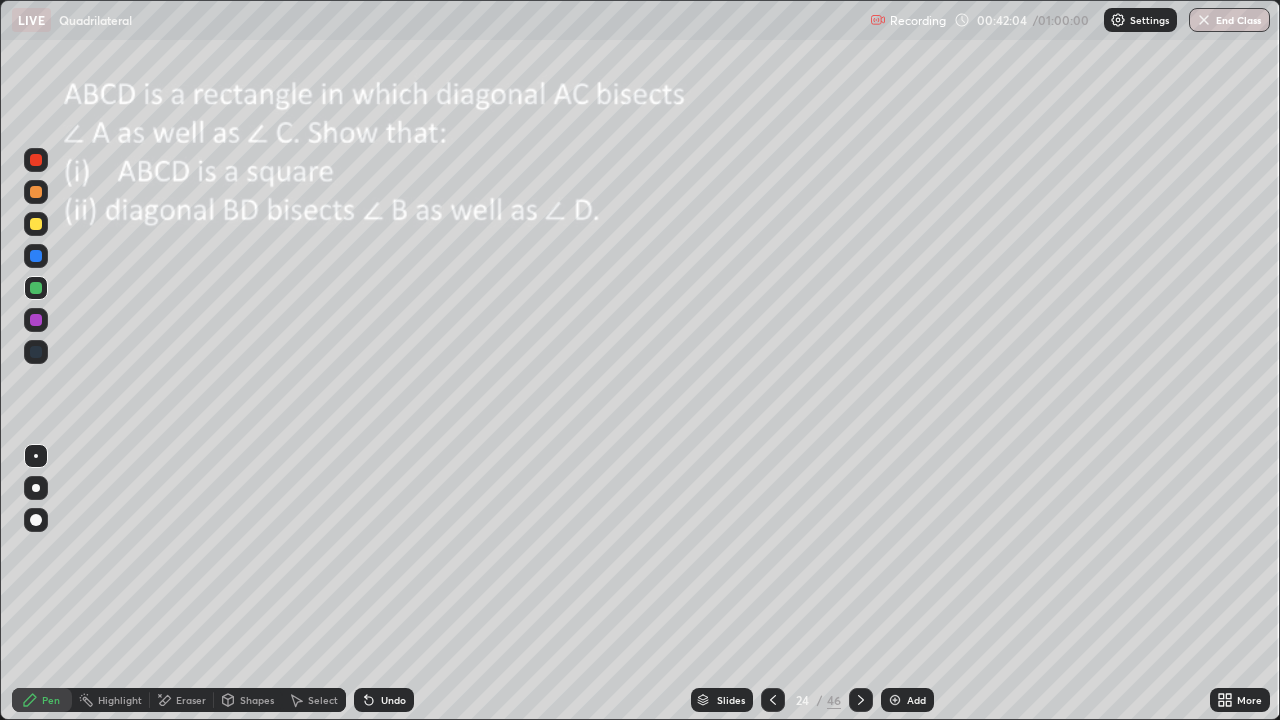 click 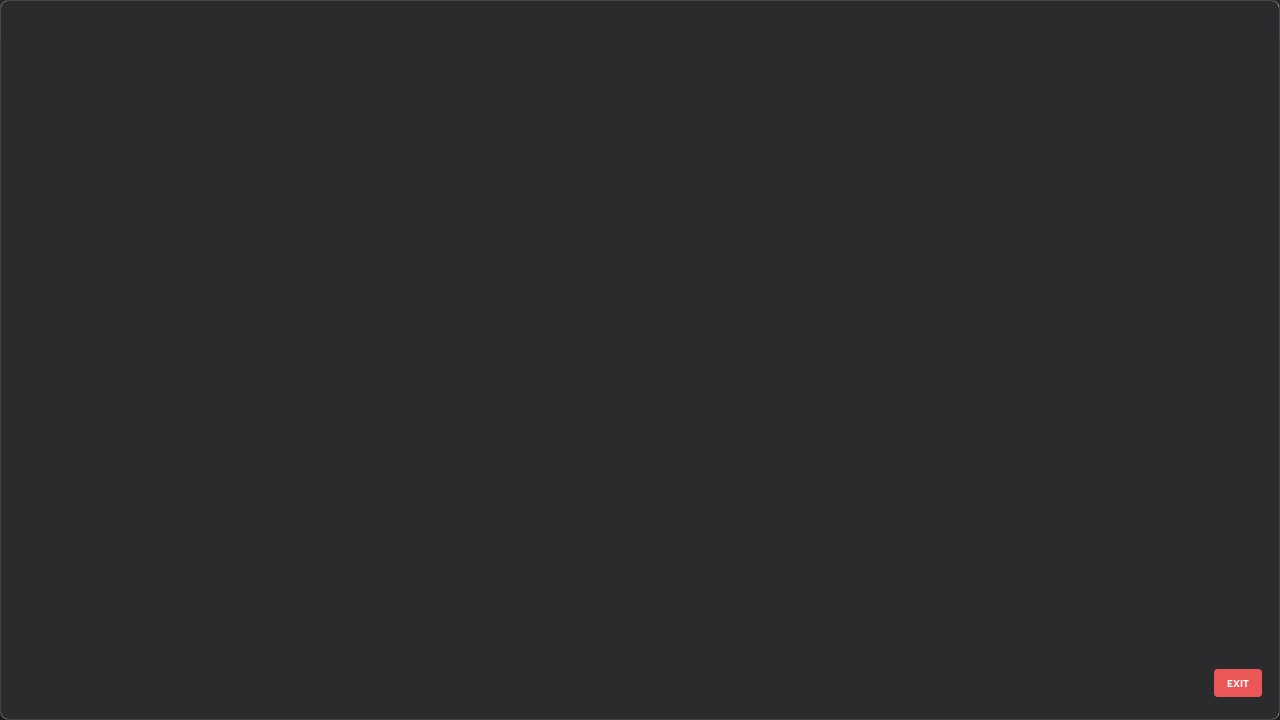 scroll, scrollTop: 1079, scrollLeft: 0, axis: vertical 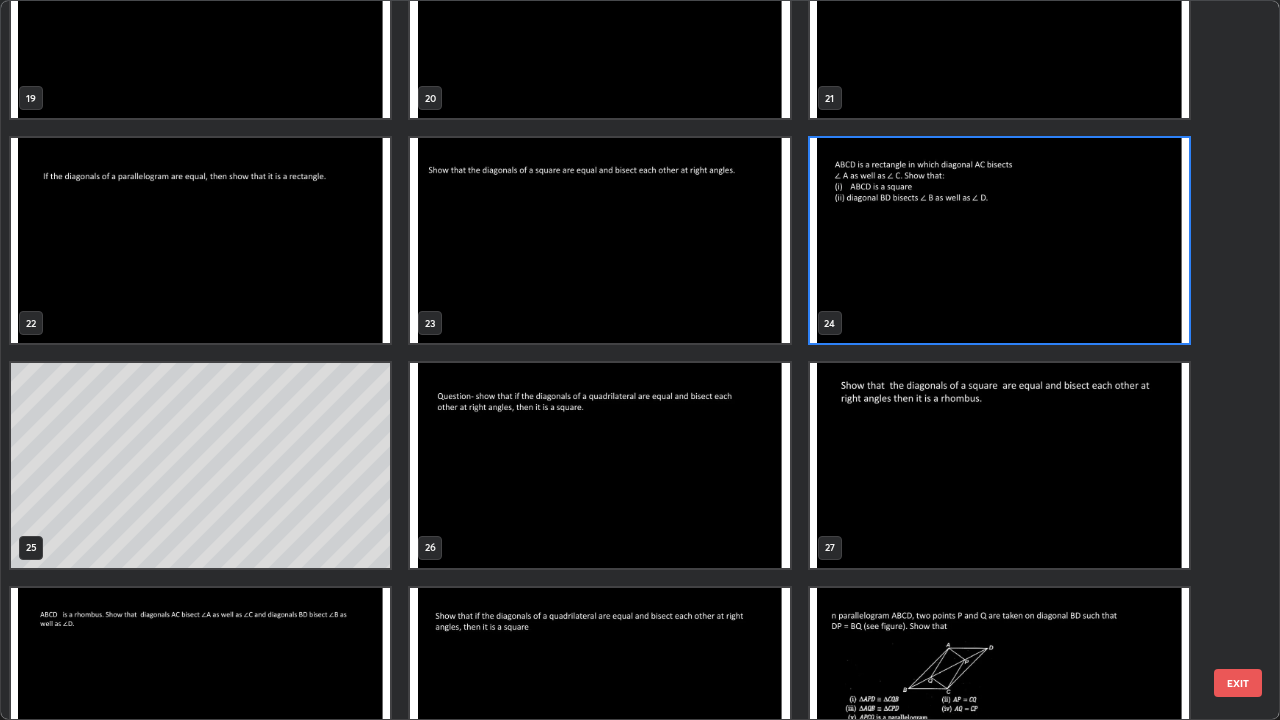 click at bounding box center (999, 690) 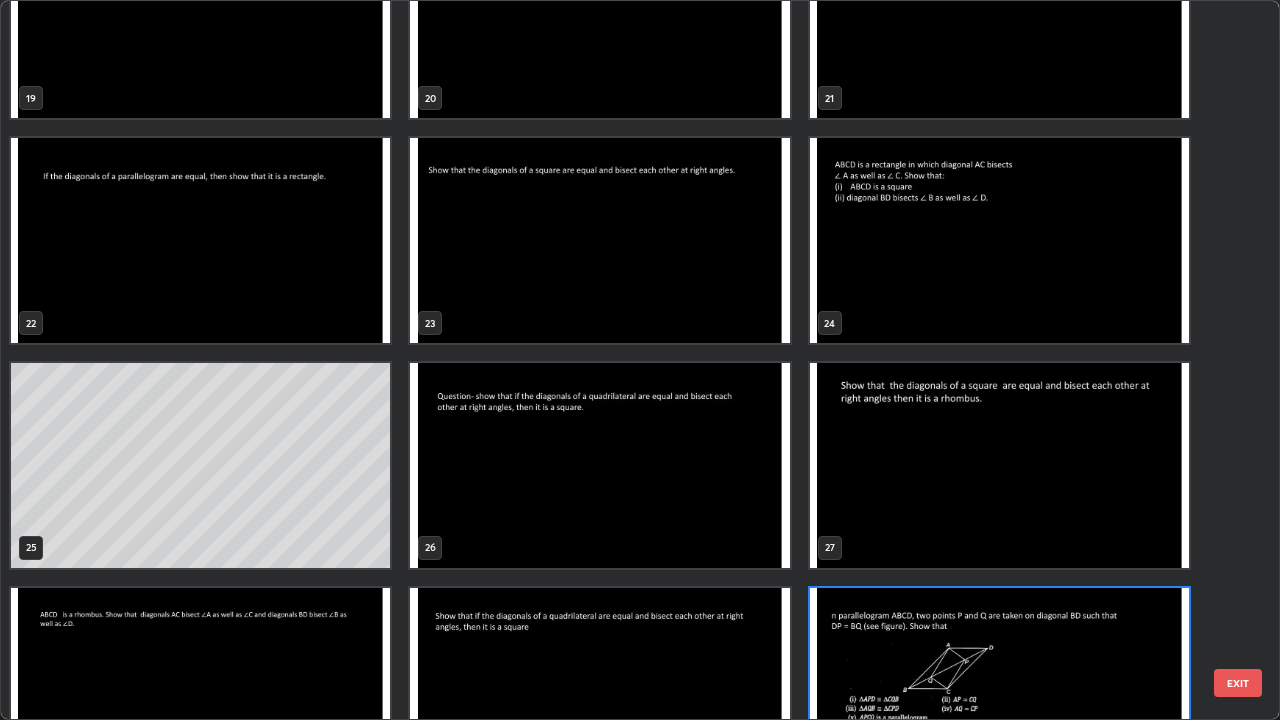 scroll, scrollTop: 1528, scrollLeft: 0, axis: vertical 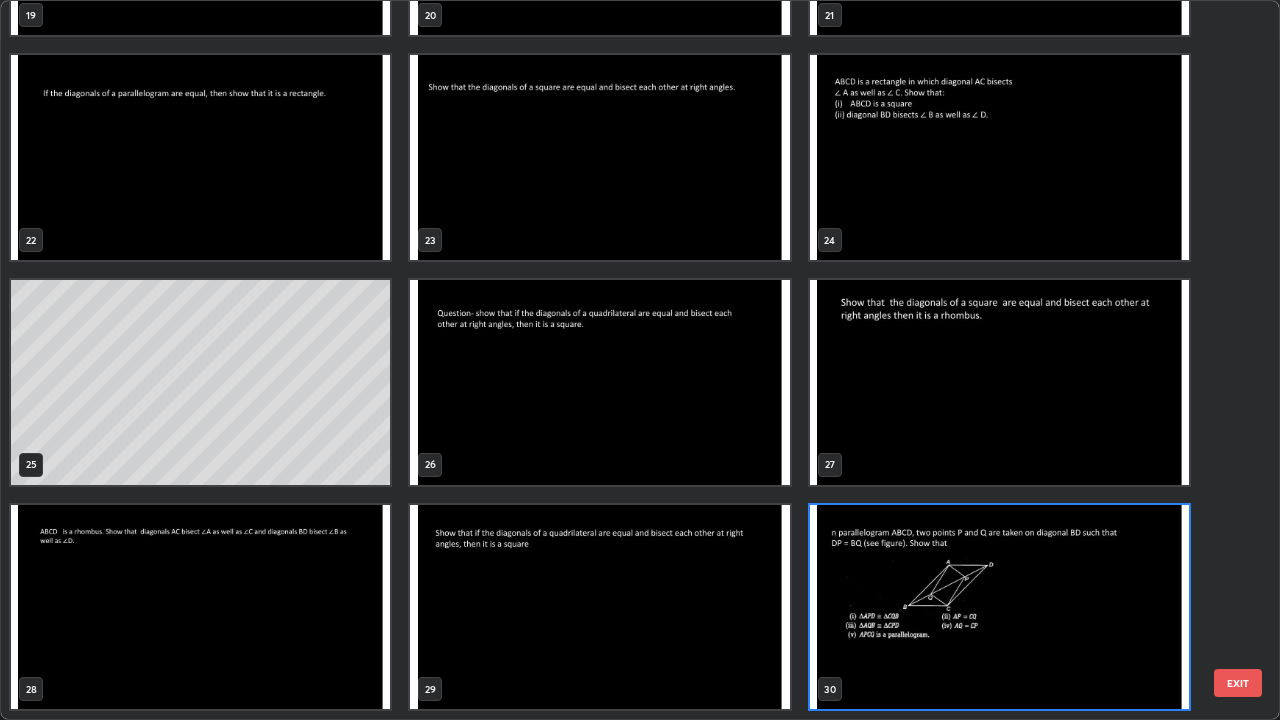 click at bounding box center (999, 607) 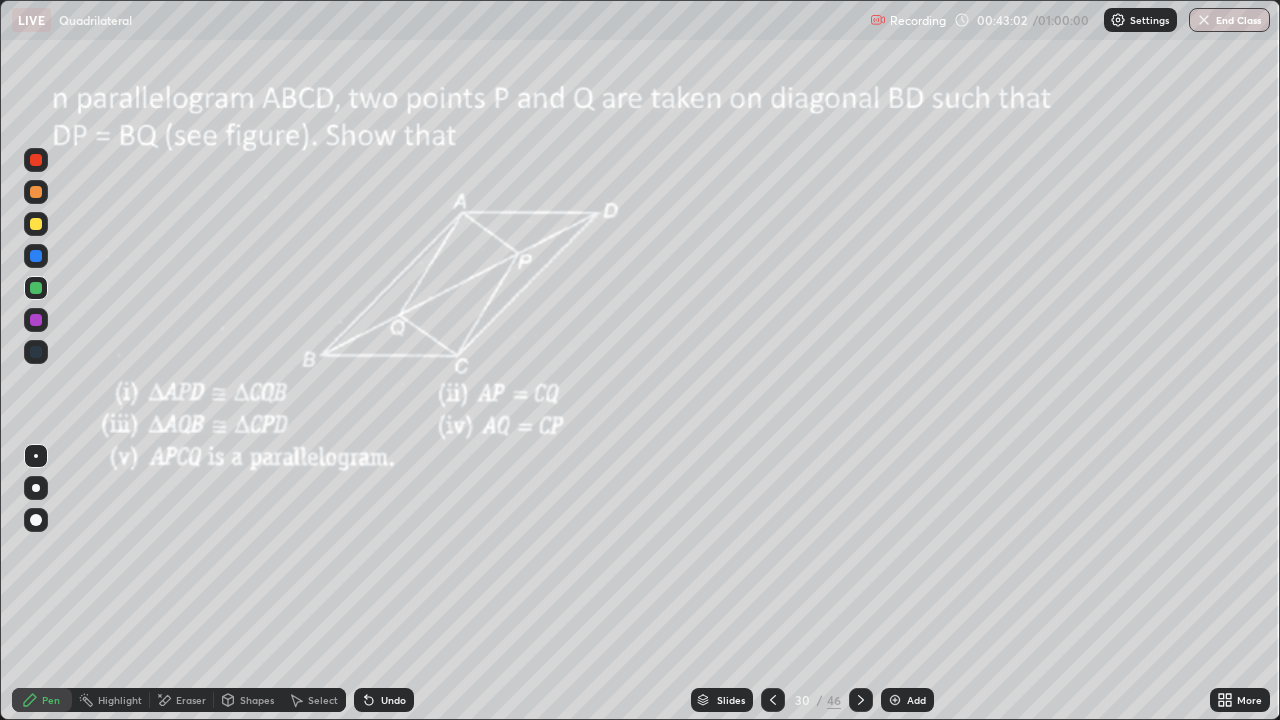 click on "End Class" at bounding box center (1229, 20) 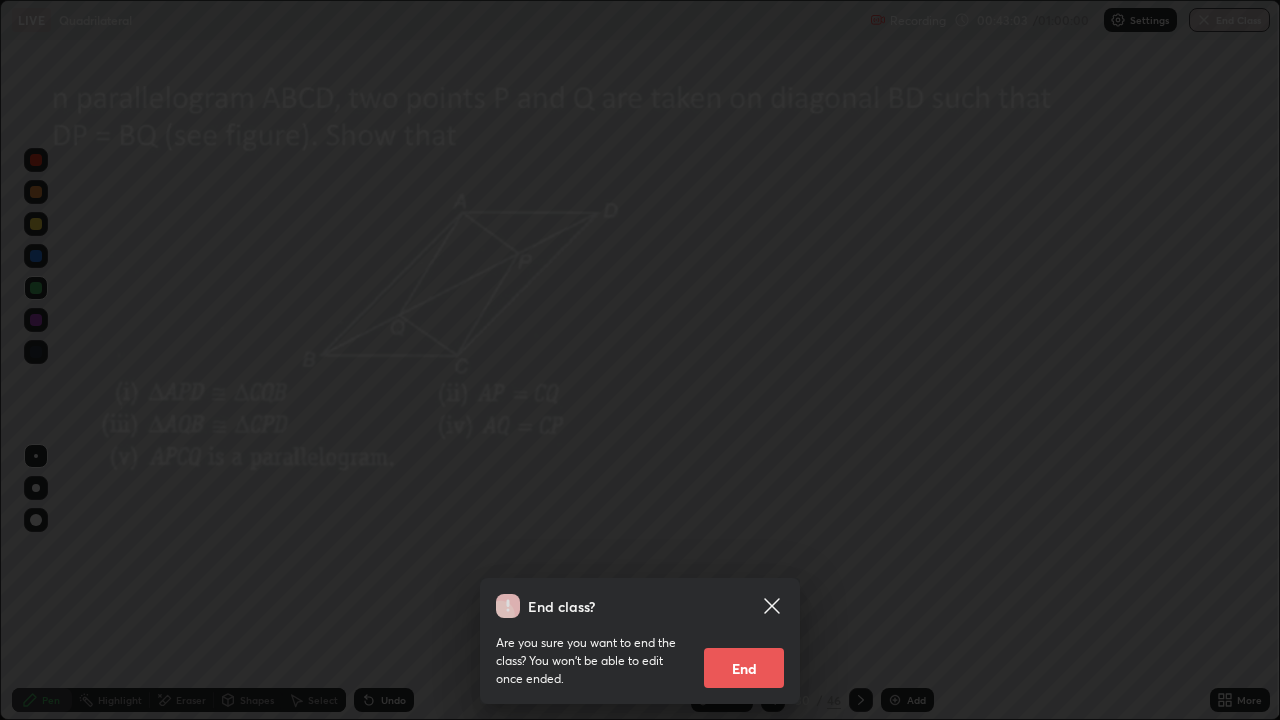 click on "End" at bounding box center [744, 668] 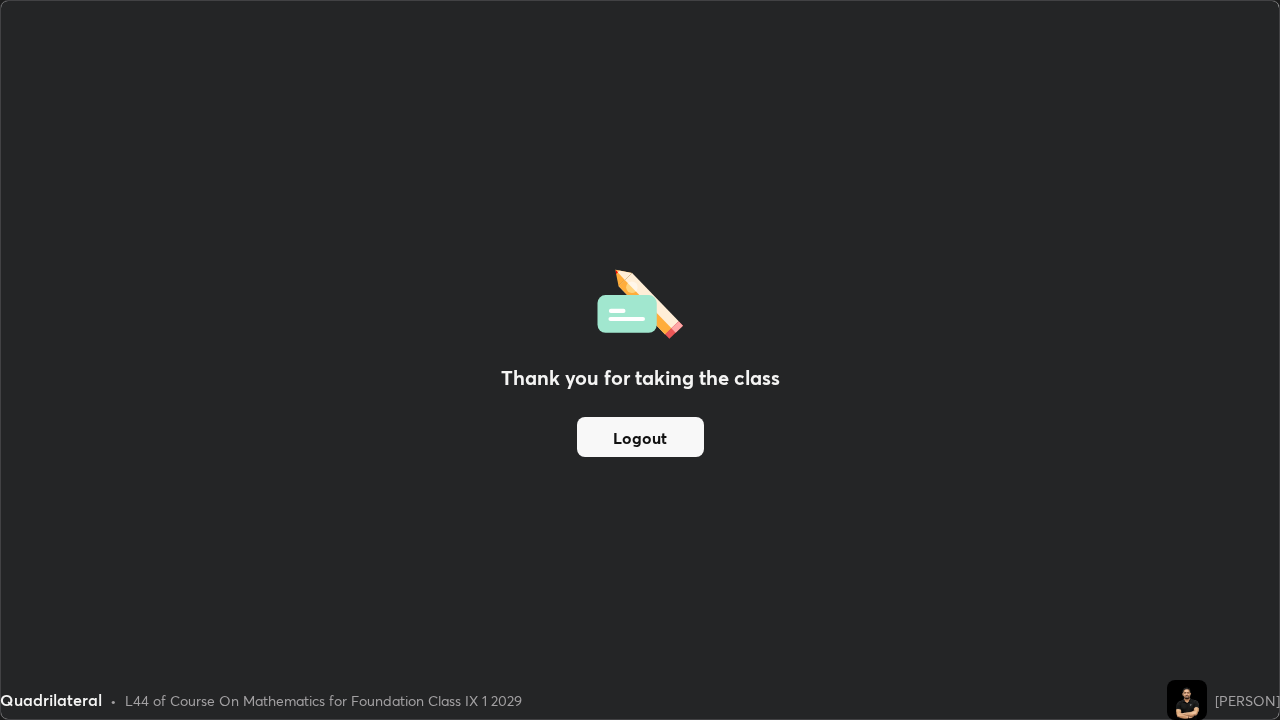 click on "Logout" at bounding box center (640, 437) 